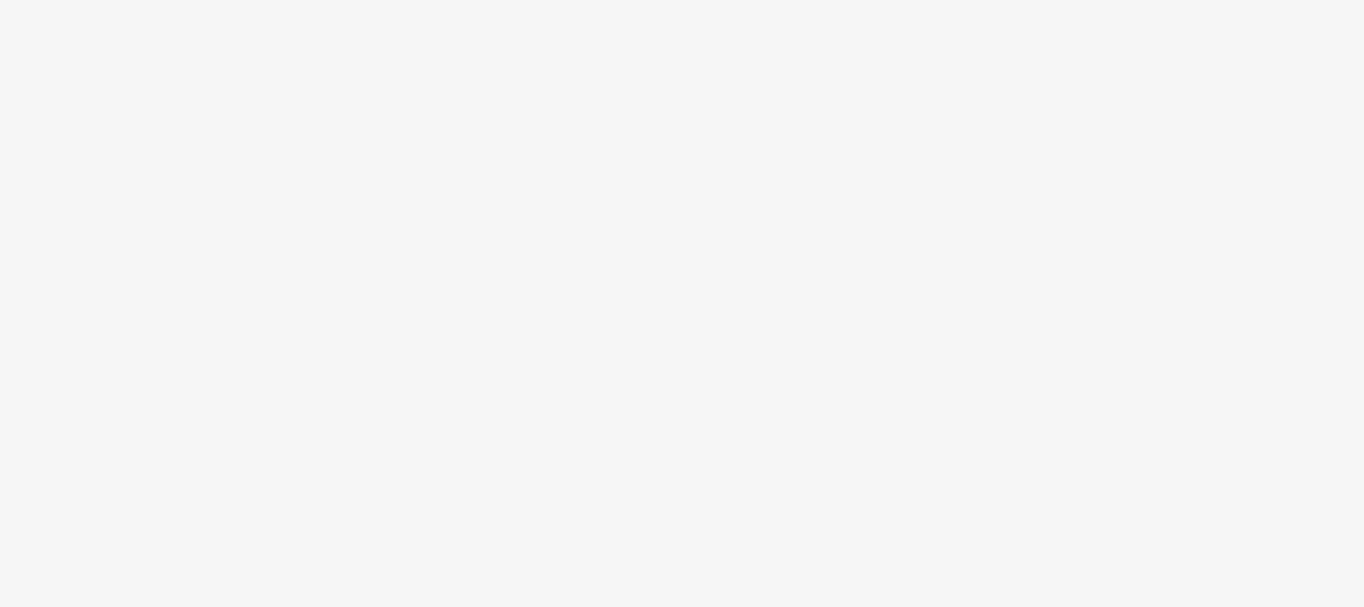 scroll, scrollTop: 0, scrollLeft: 0, axis: both 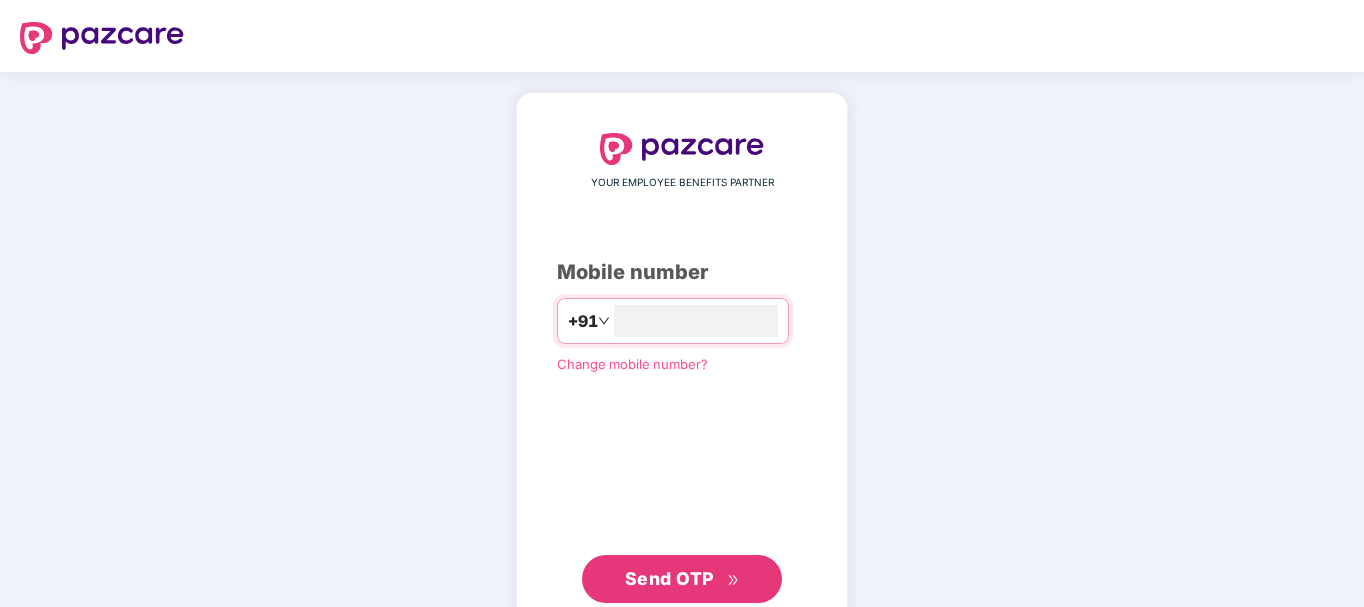 type on "**********" 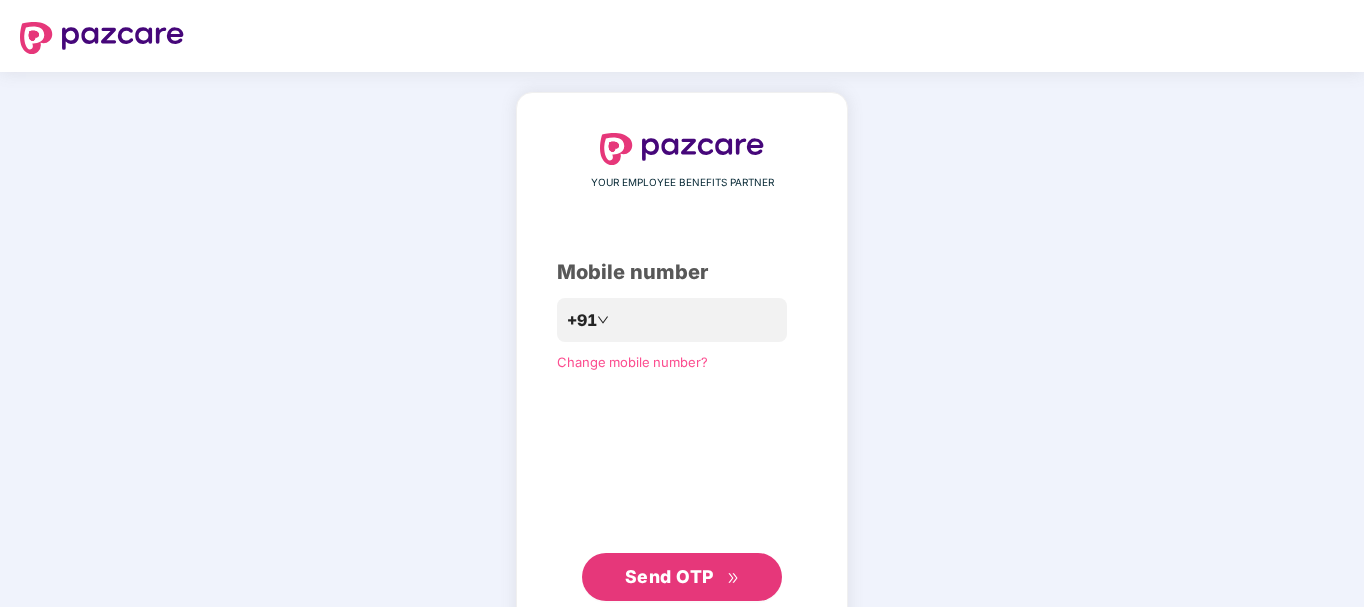 click on "Send OTP" at bounding box center (669, 576) 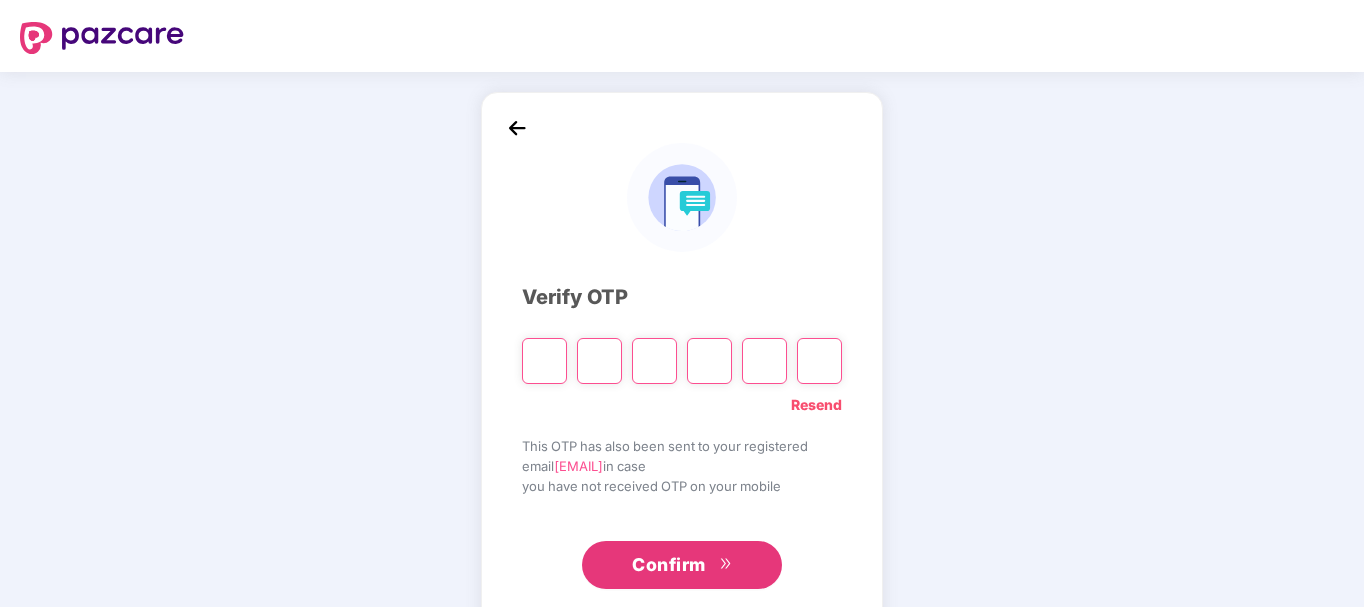 type on "*" 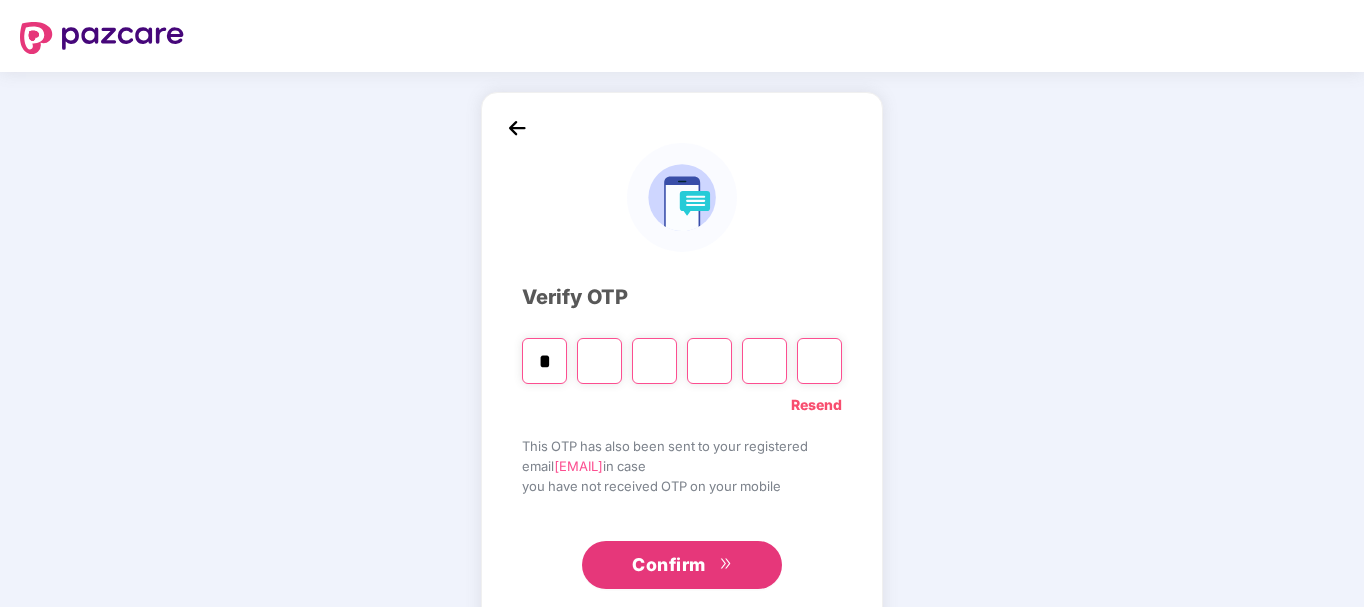 type on "*" 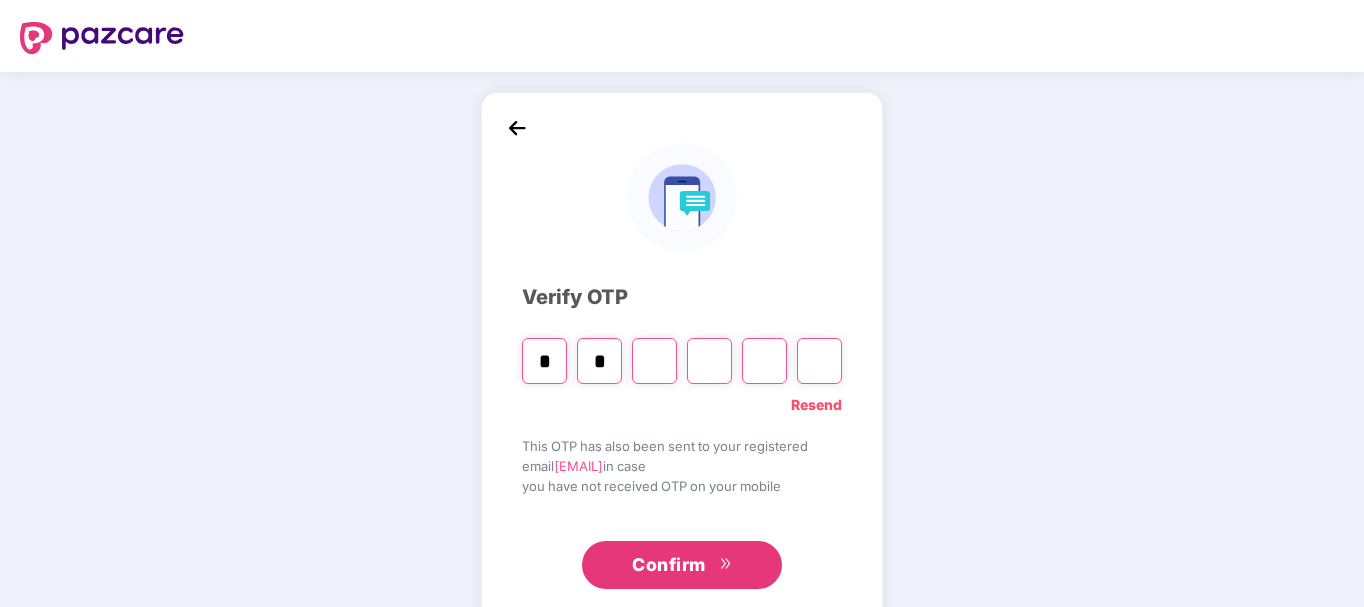 type on "*" 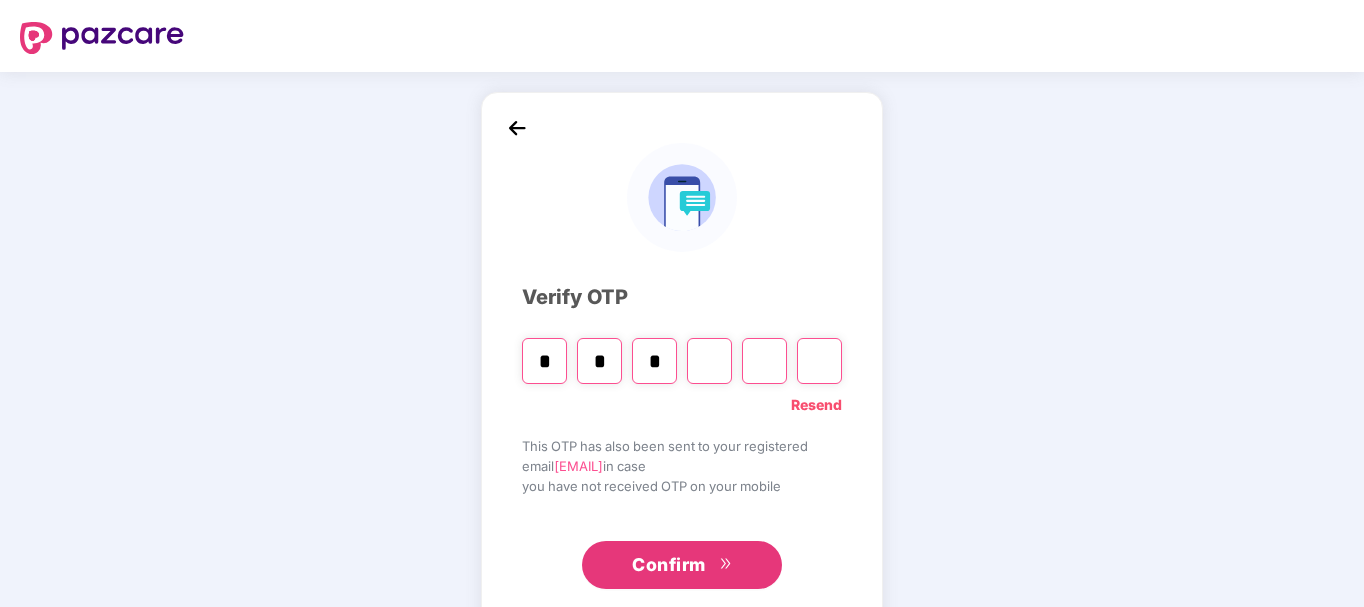 type on "*" 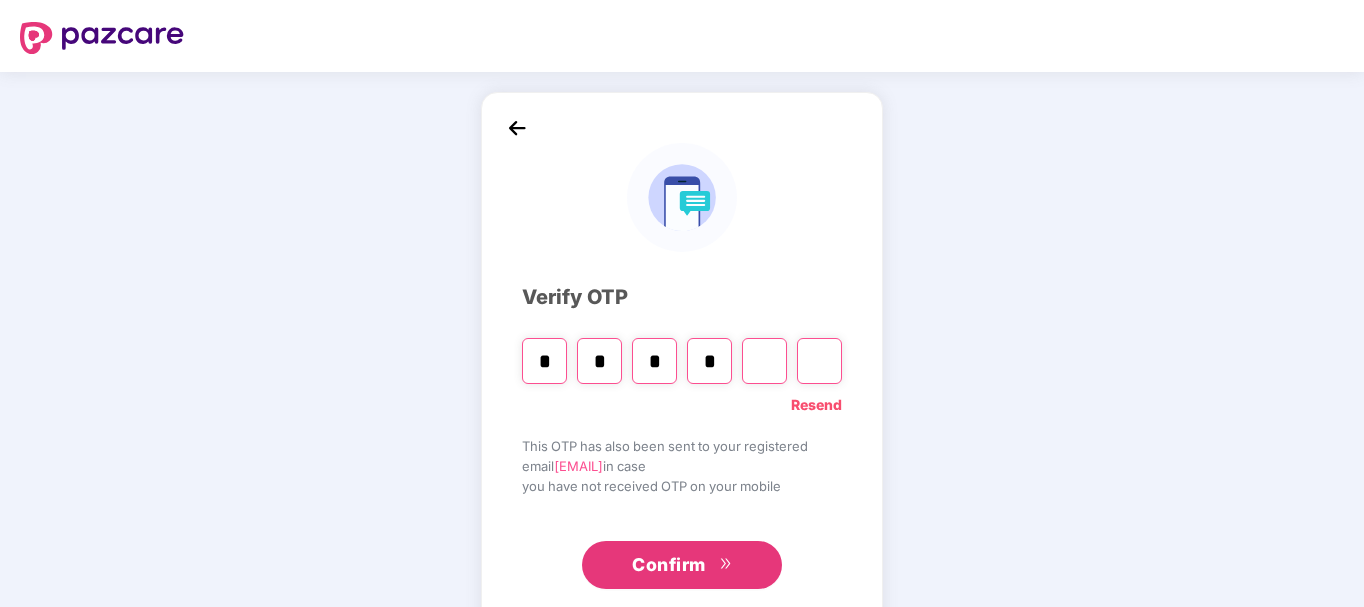 type on "*" 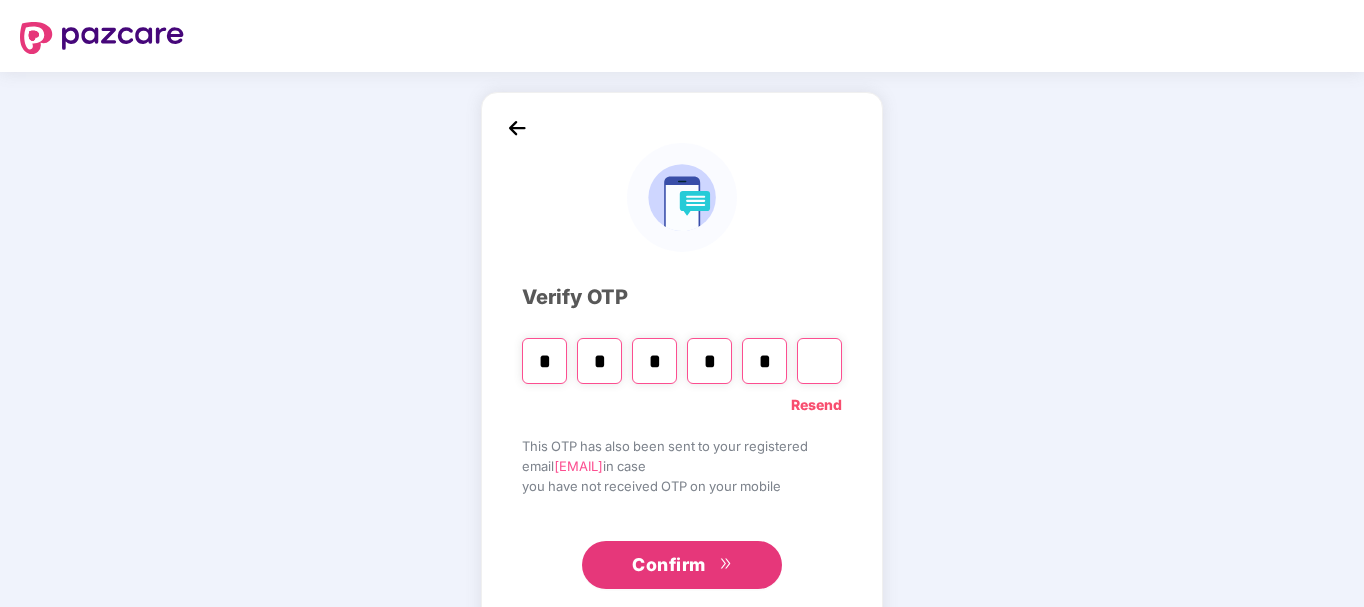 type on "*" 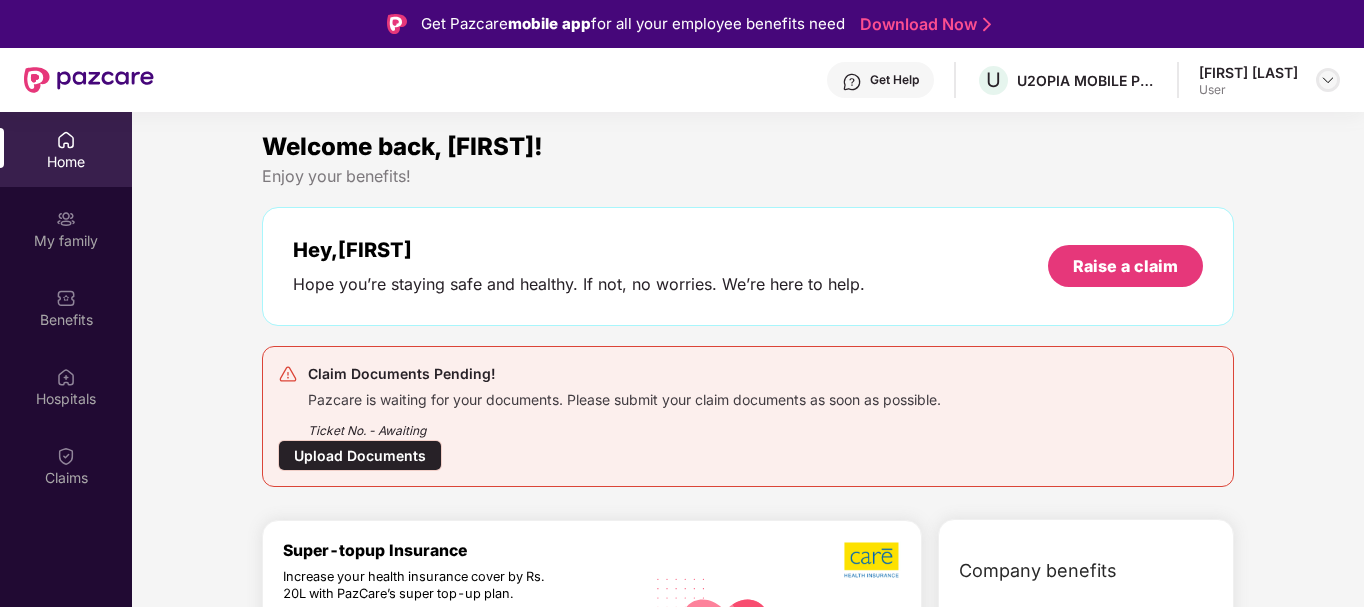 click at bounding box center (1328, 80) 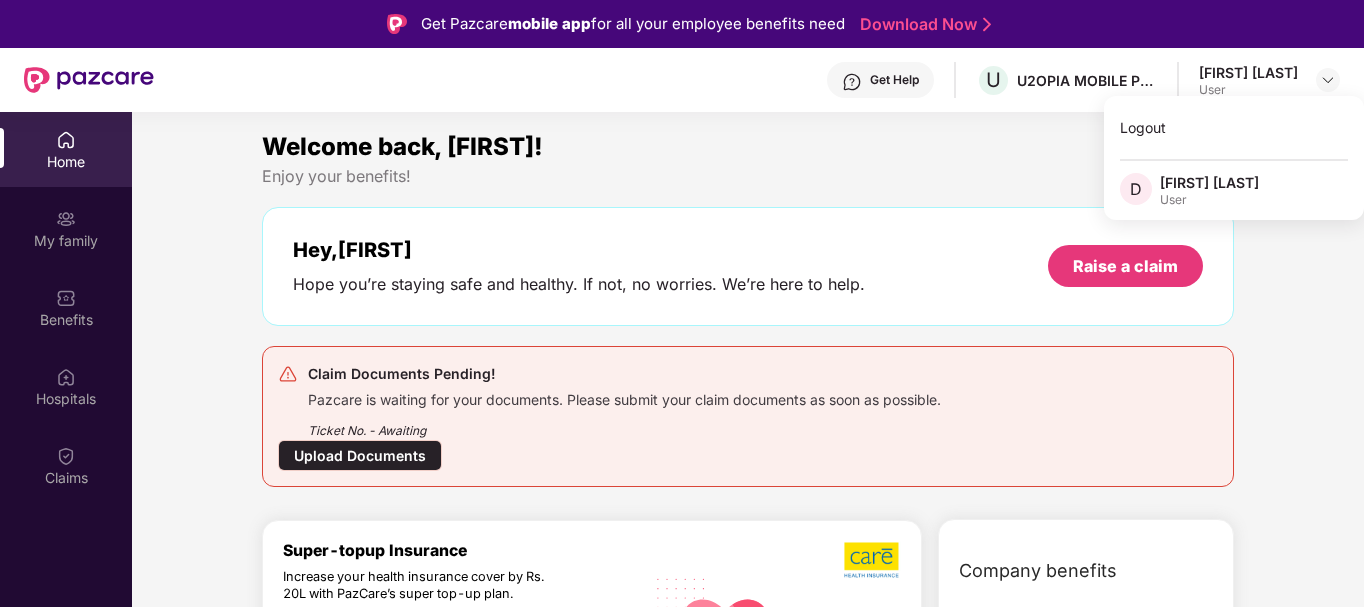click on "Welcome back, [FIRST]!" at bounding box center (748, 147) 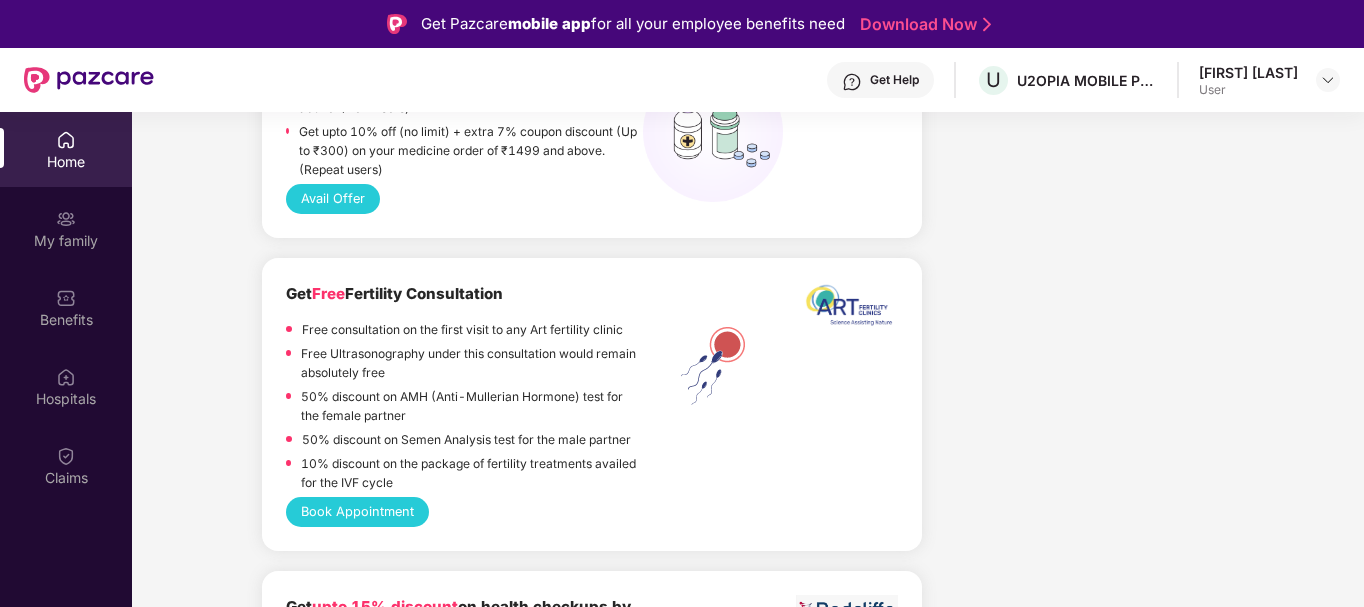 scroll, scrollTop: 1600, scrollLeft: 0, axis: vertical 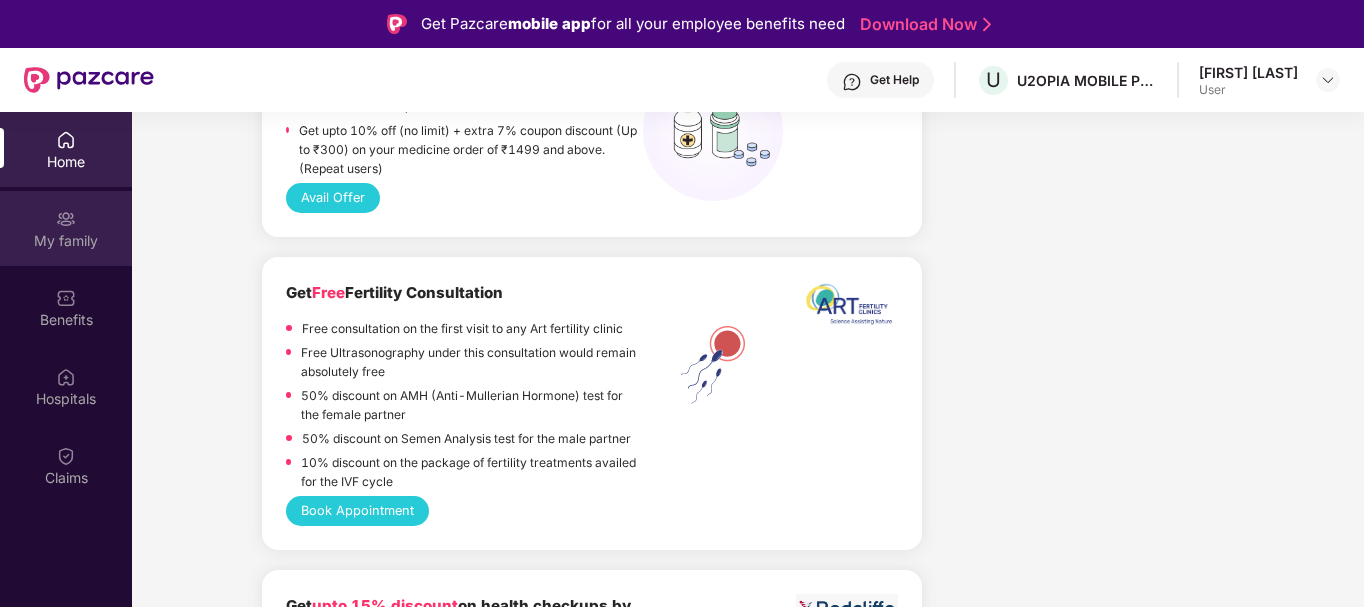 click at bounding box center (66, 219) 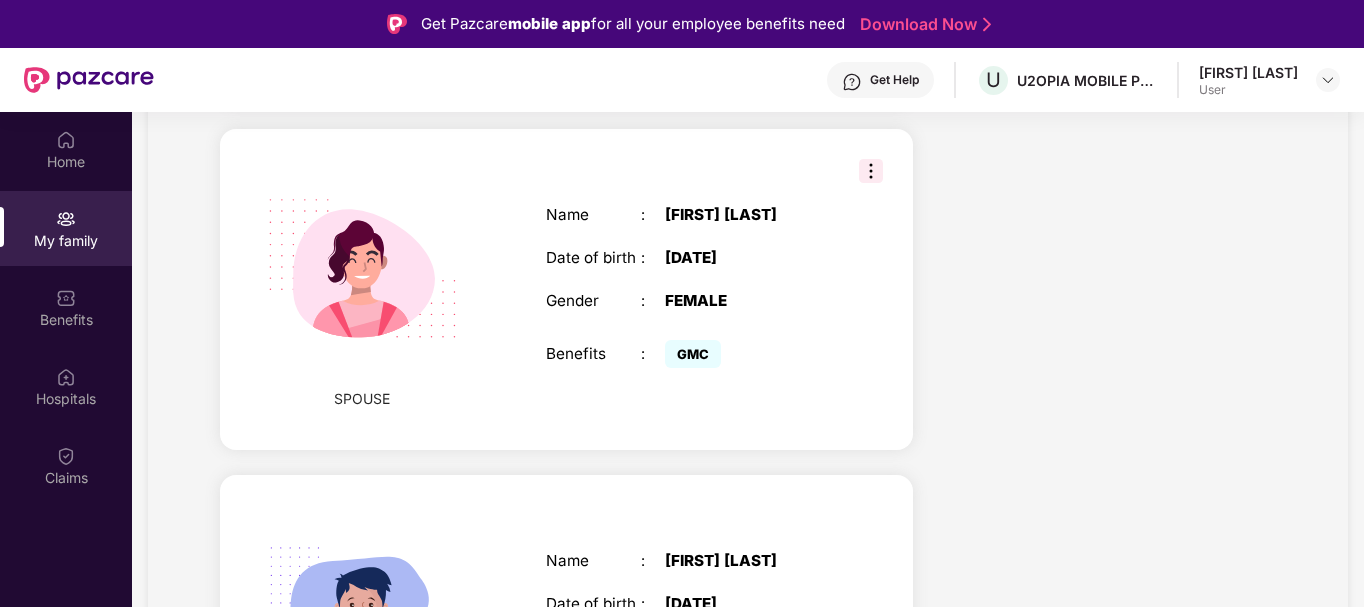 scroll, scrollTop: 705, scrollLeft: 0, axis: vertical 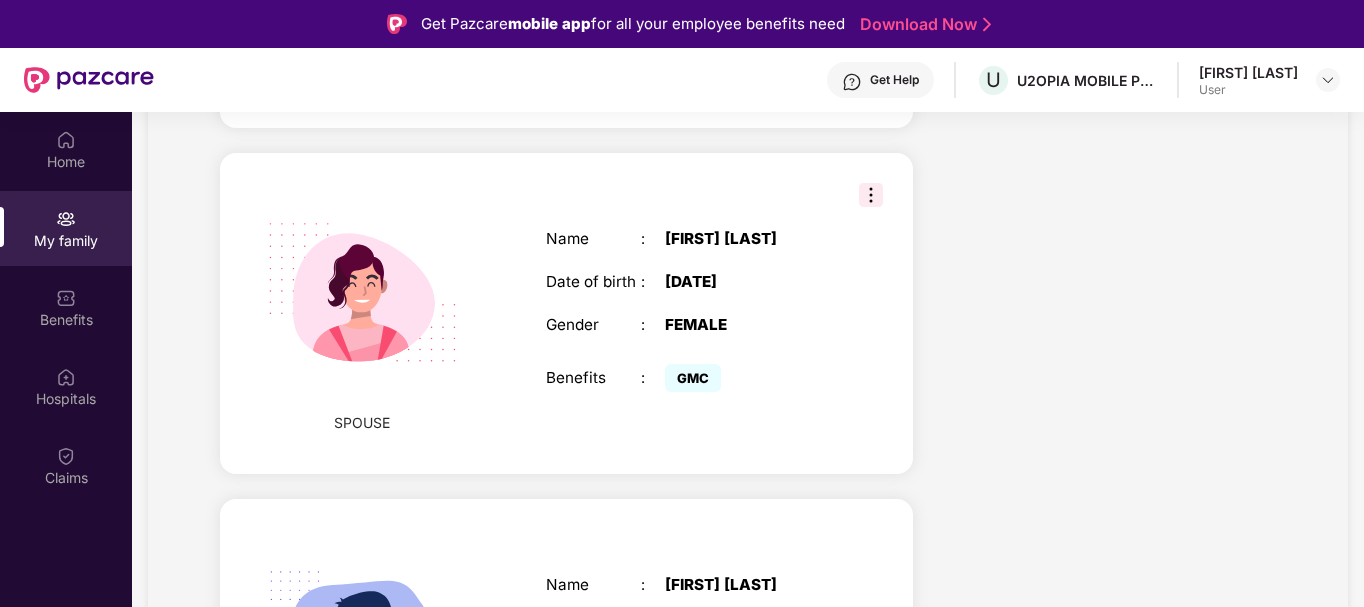 click at bounding box center (871, 195) 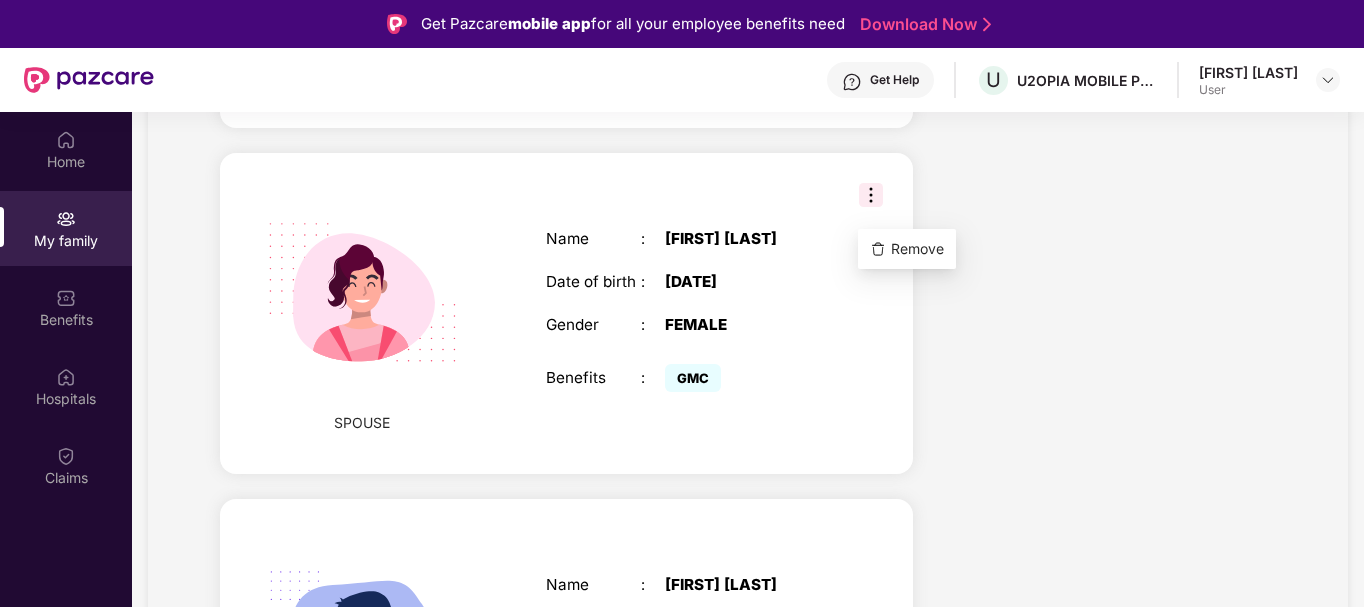 click on "Health Cover    cover ₹2.5 Lakhs    Policy issued [DATE] Policy Expiry [DATE] Enabled for 3 family members View details" at bounding box center (1110, 188) 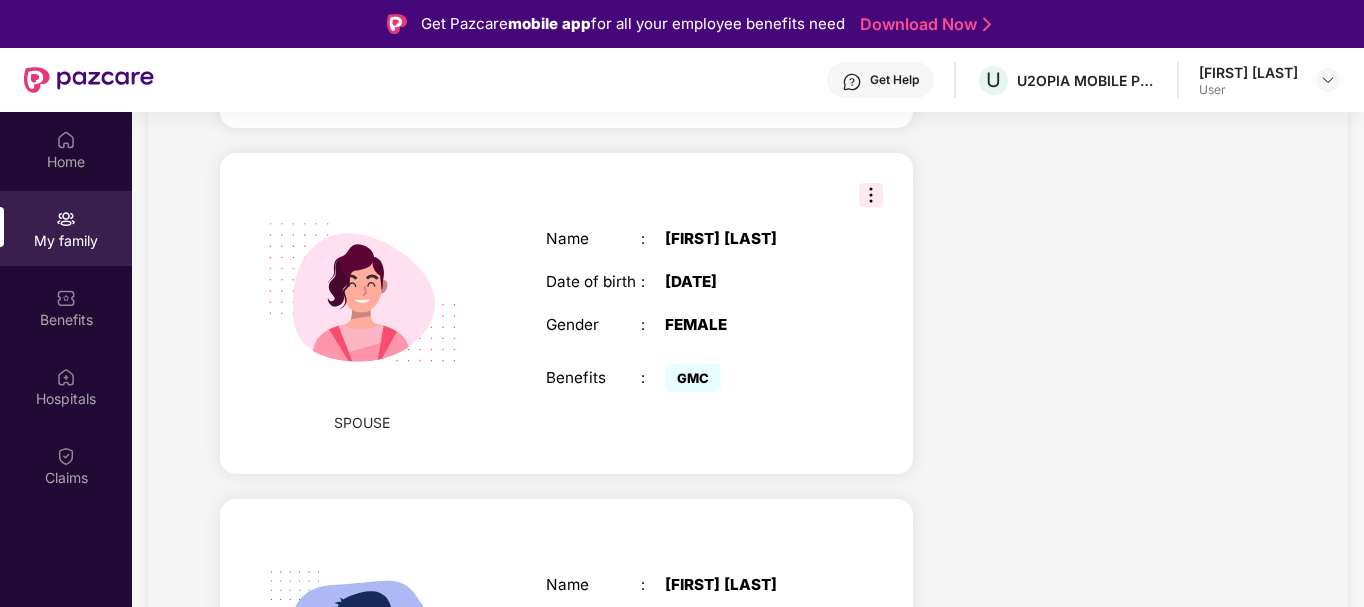 scroll, scrollTop: 905, scrollLeft: 0, axis: vertical 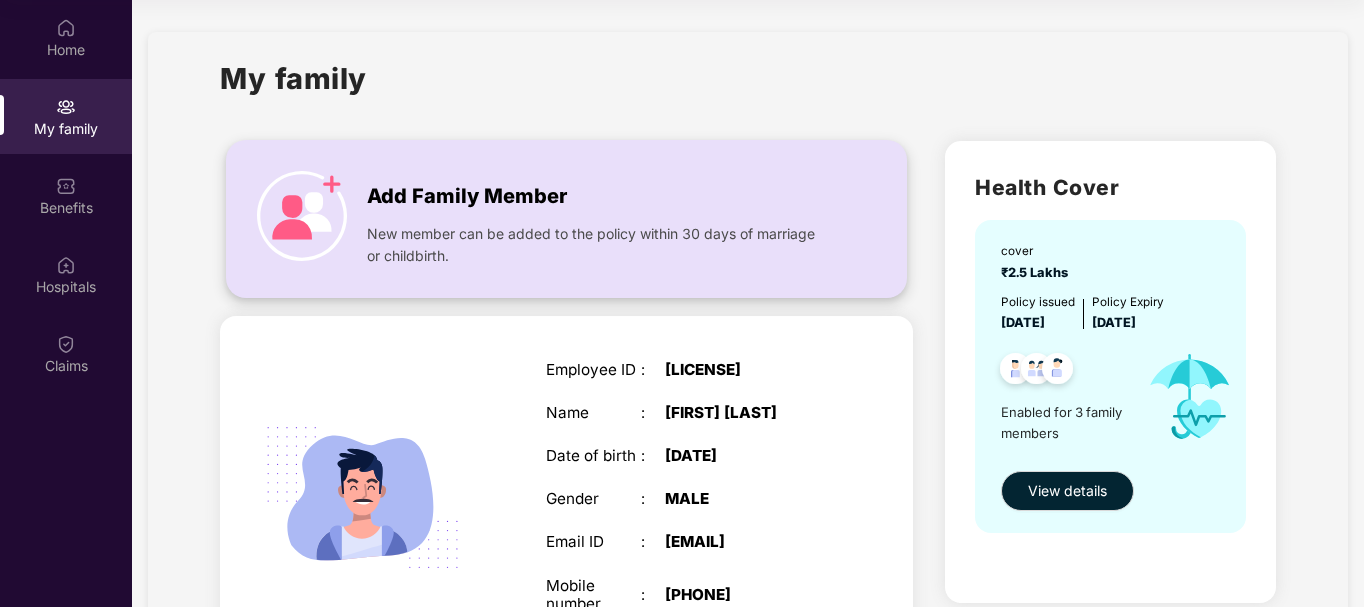 click on "Add Family Member" at bounding box center (467, 196) 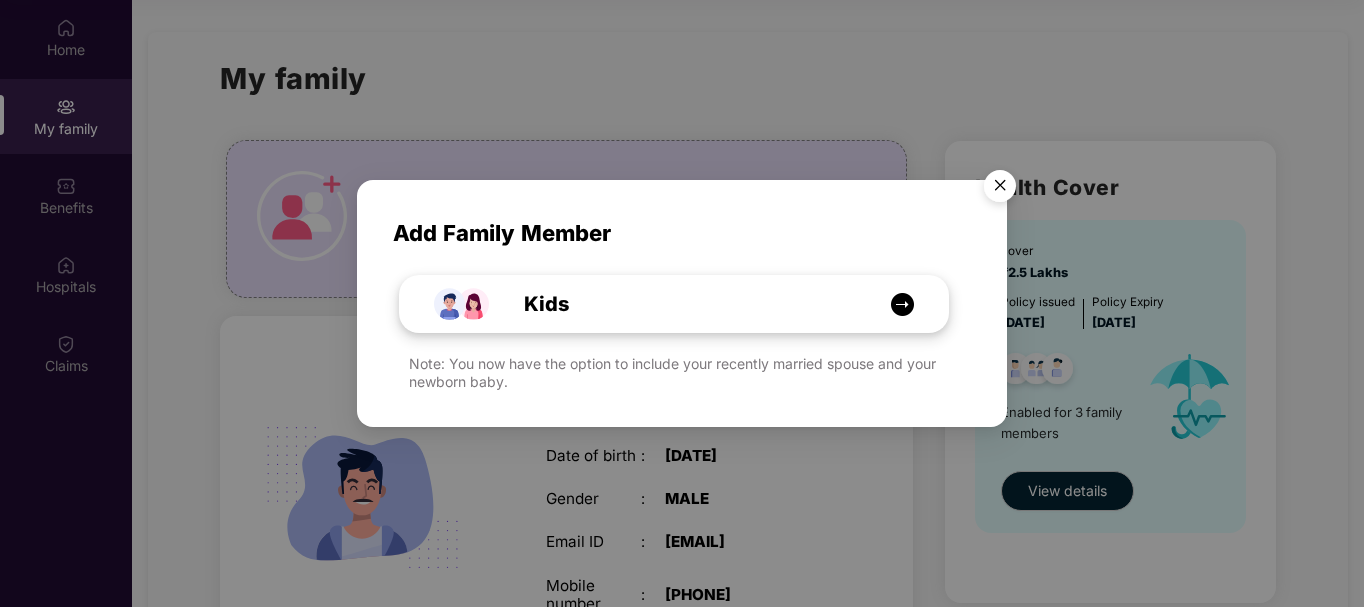 click on "Kids" at bounding box center [684, 304] 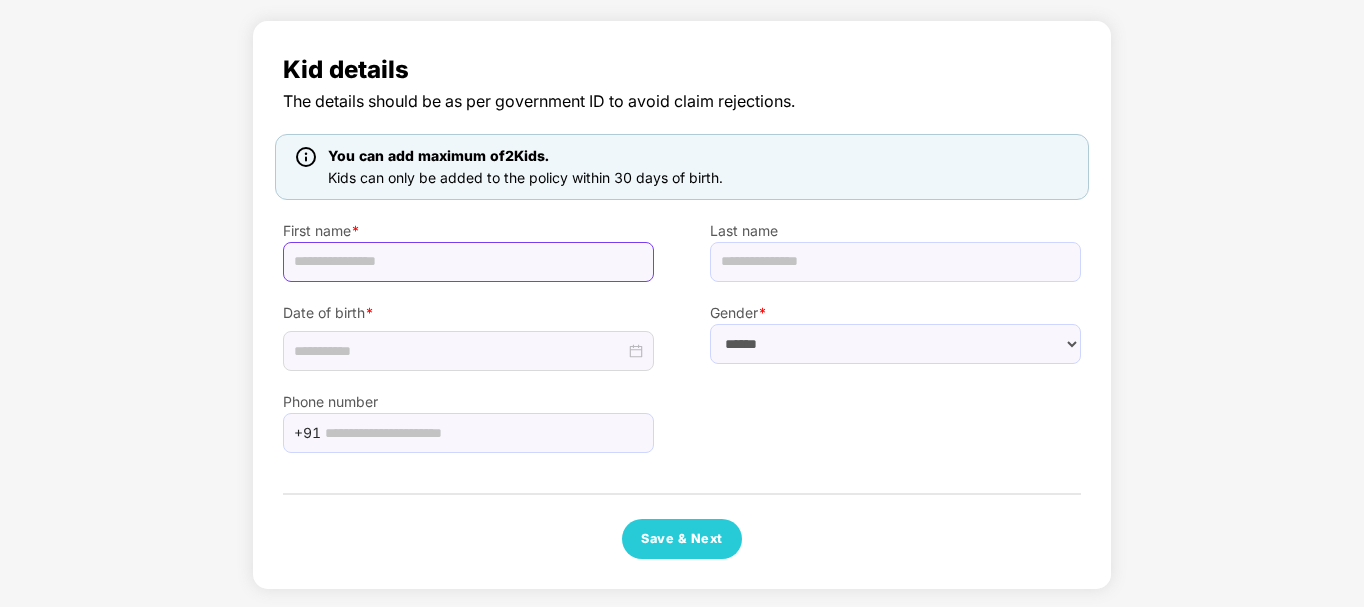 click at bounding box center [468, 262] 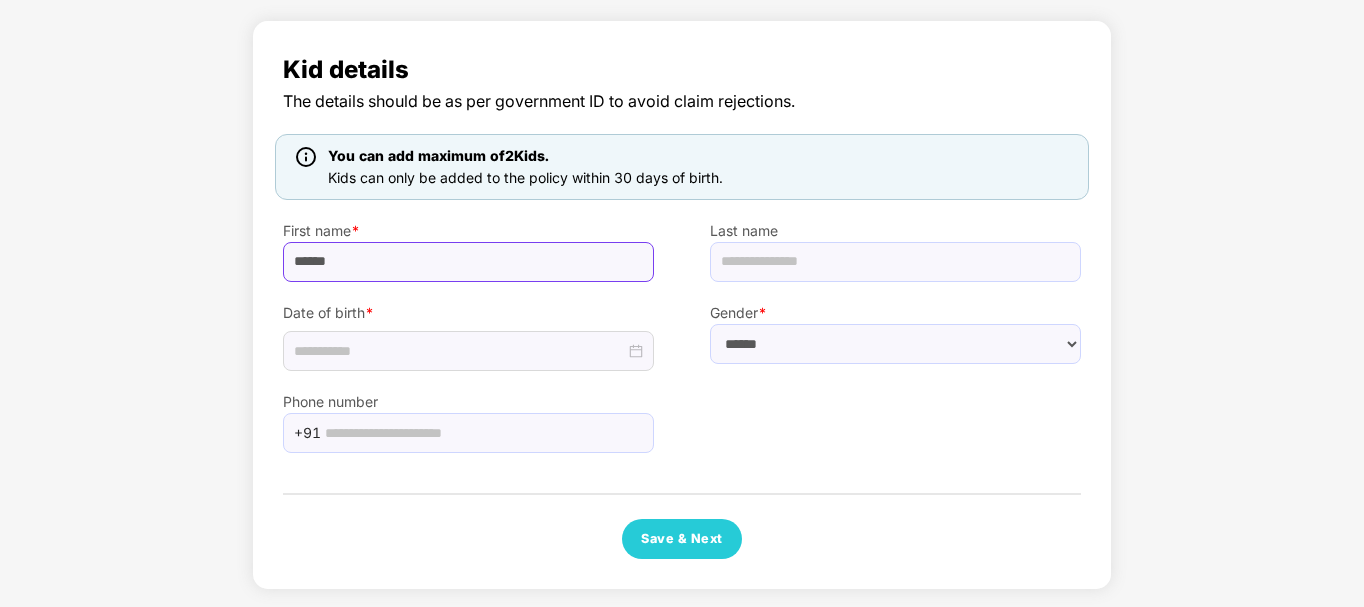 type on "******" 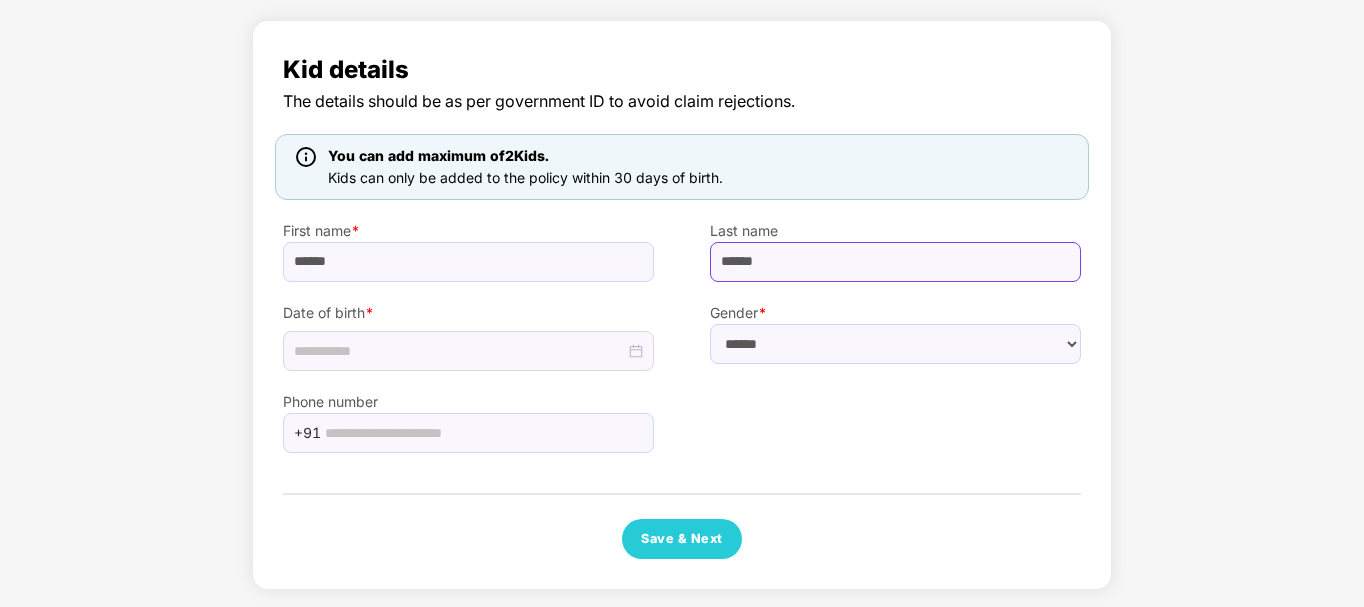 type on "******" 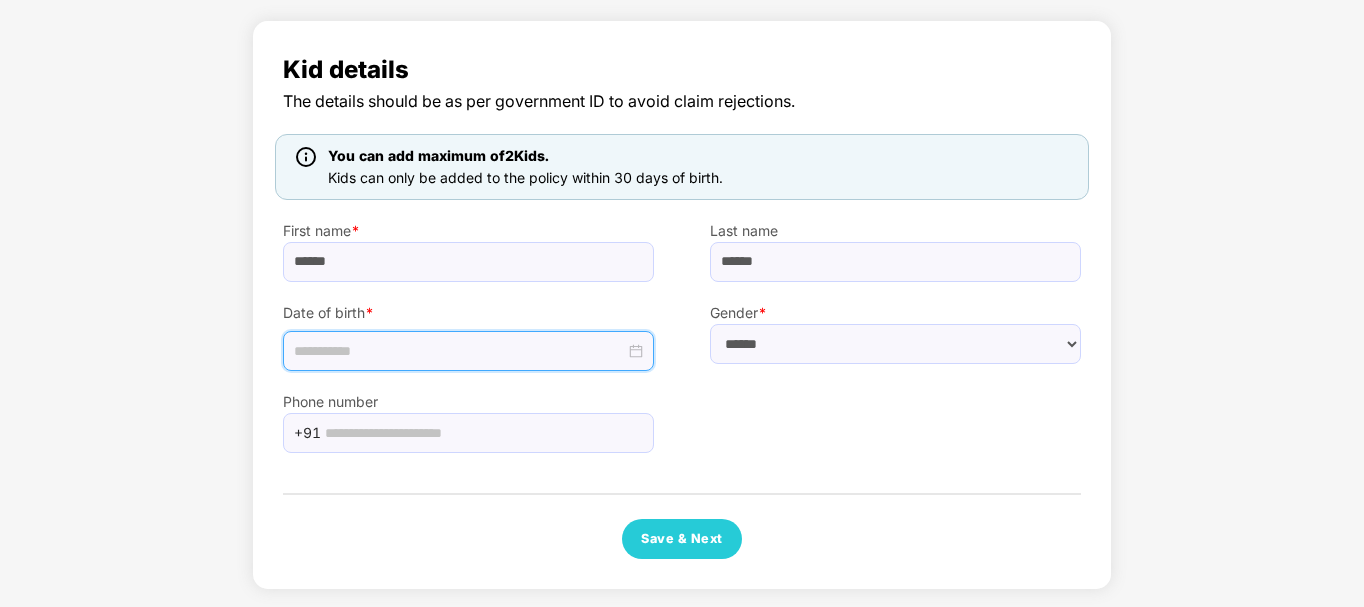 click at bounding box center [468, 351] 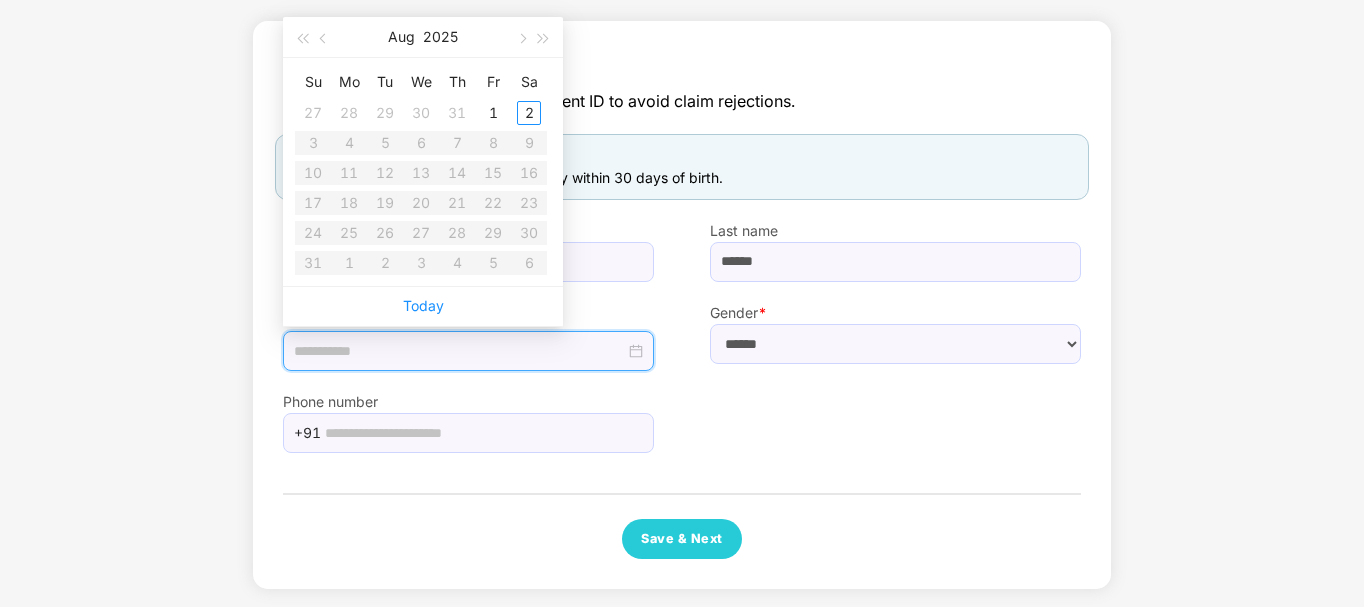 type on "**********" 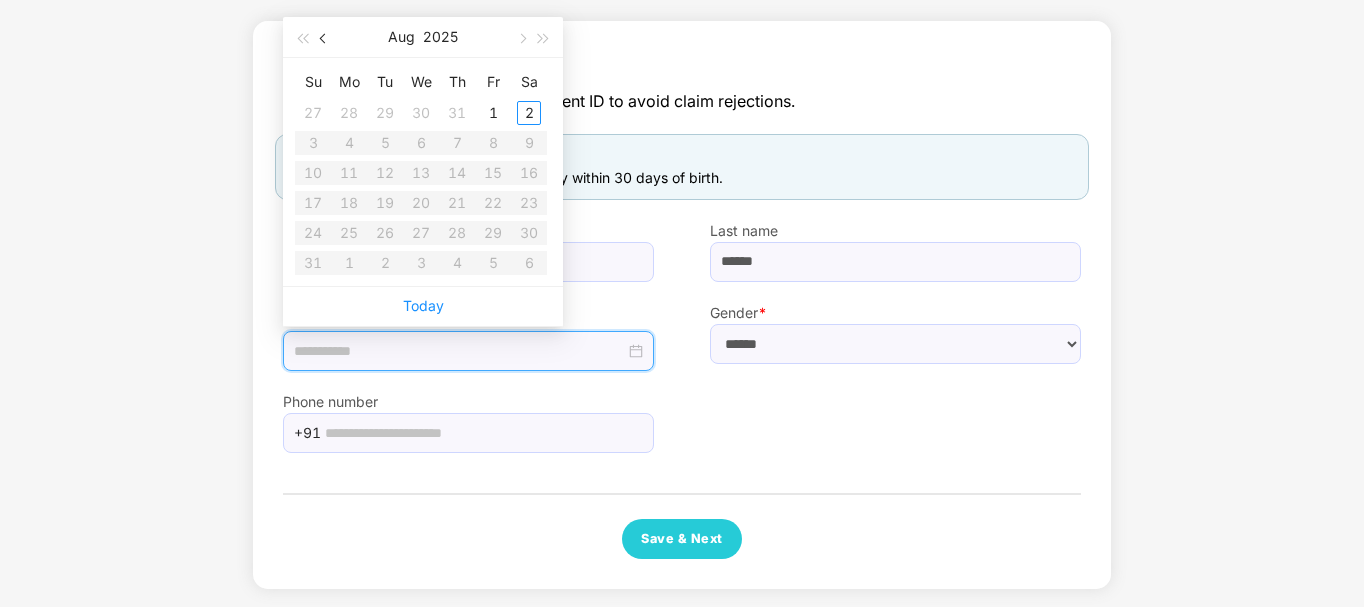 click at bounding box center (324, 37) 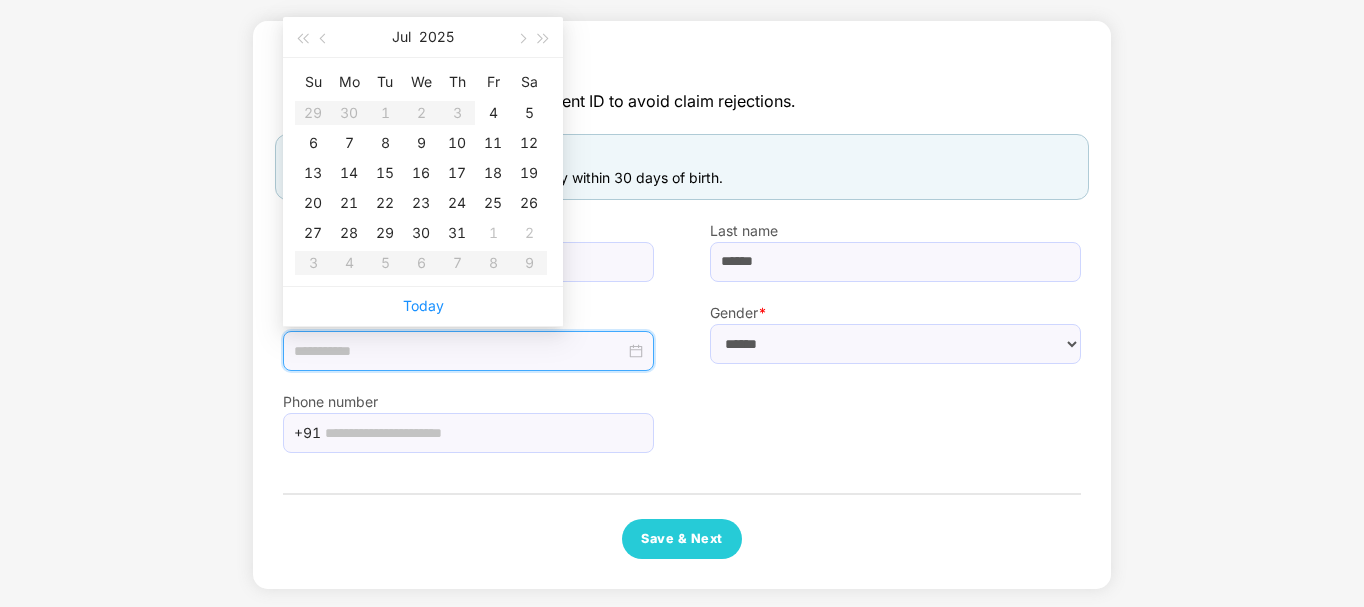 type on "**********" 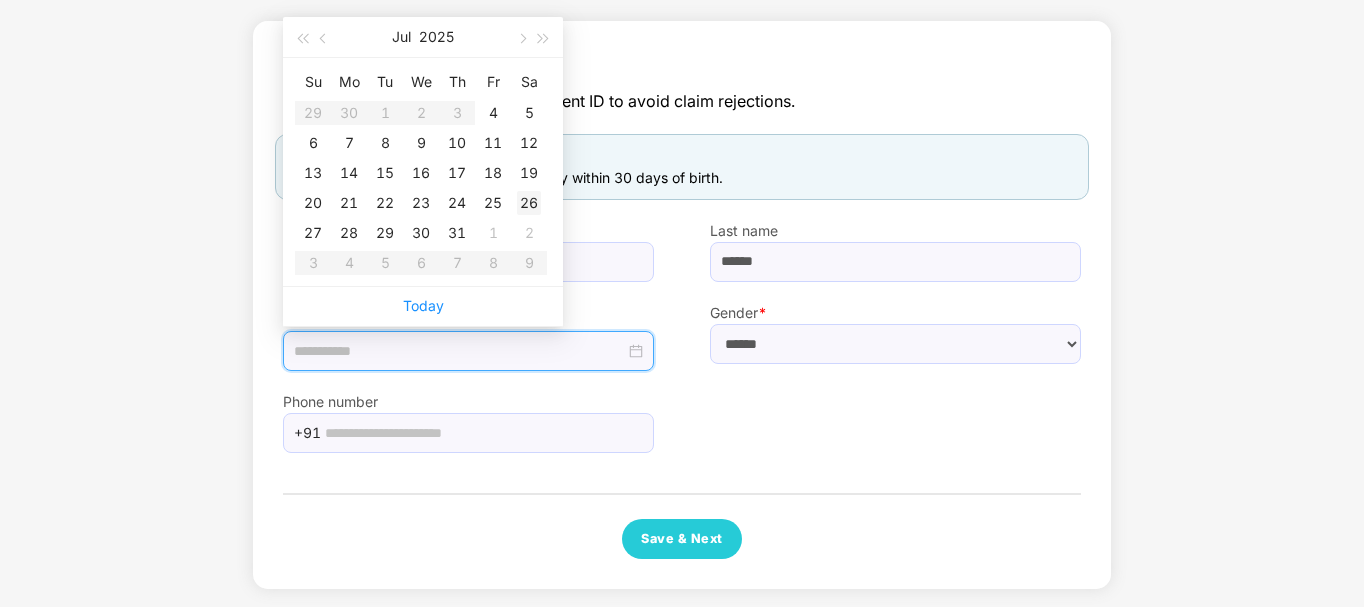 type on "**********" 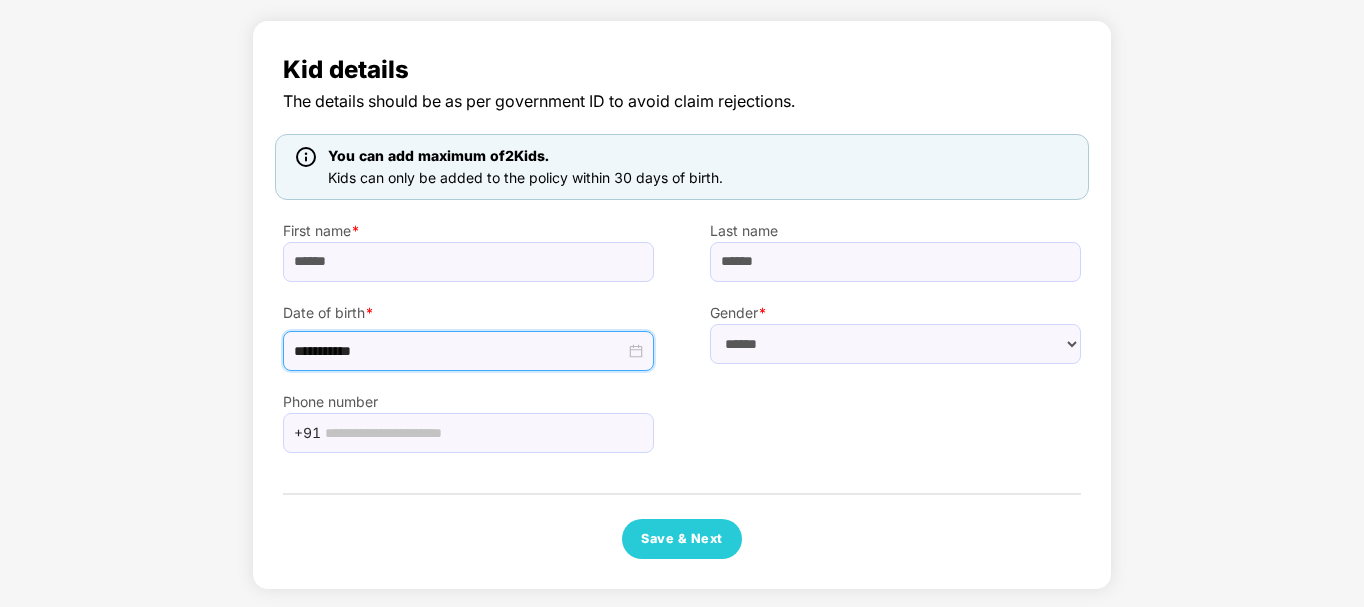 click on "Gender  * ****** **** ******" at bounding box center [895, 327] 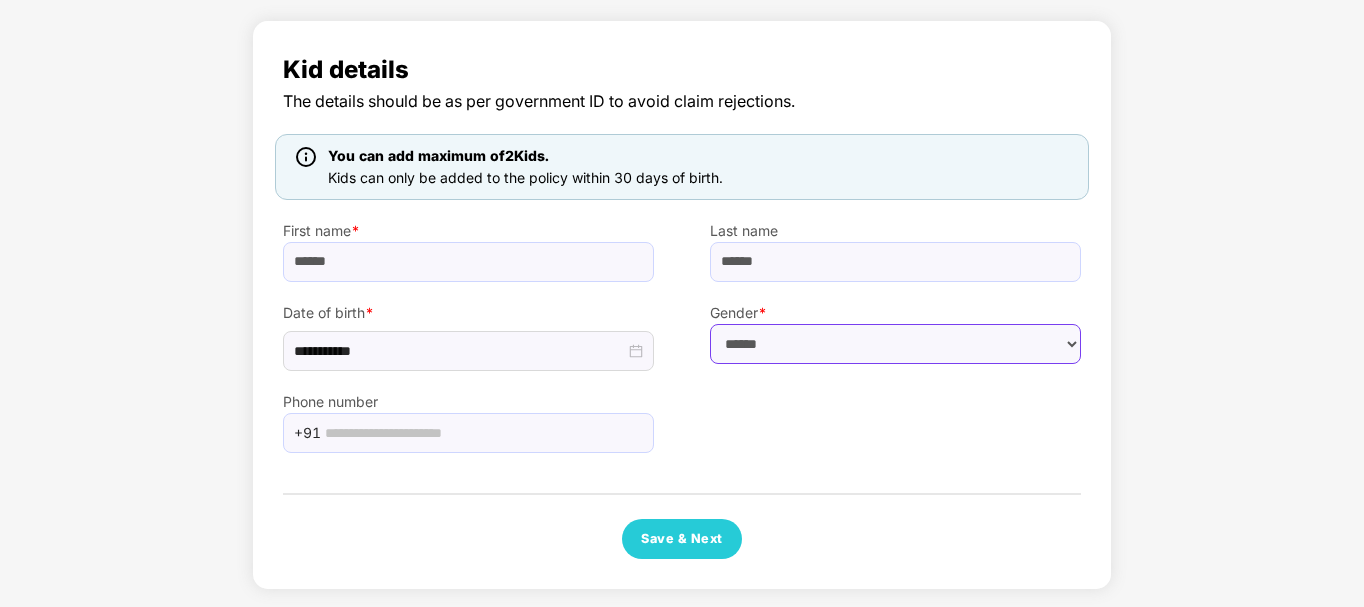 click on "****** **** ******" at bounding box center [895, 344] 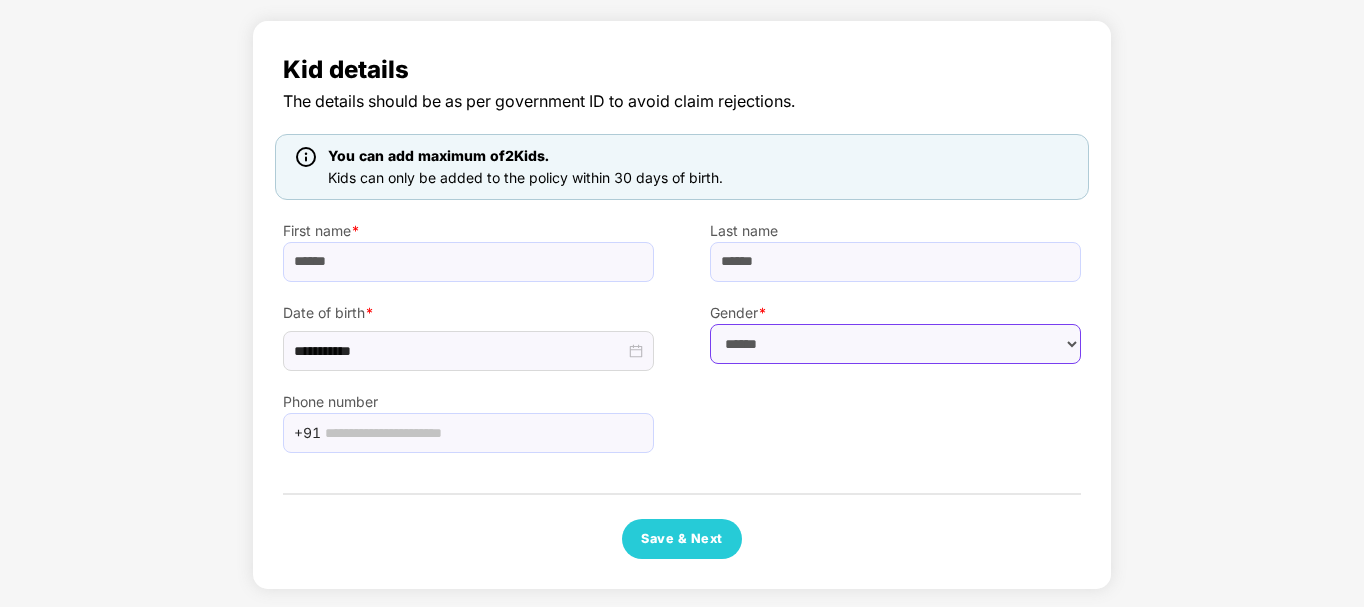 select on "****" 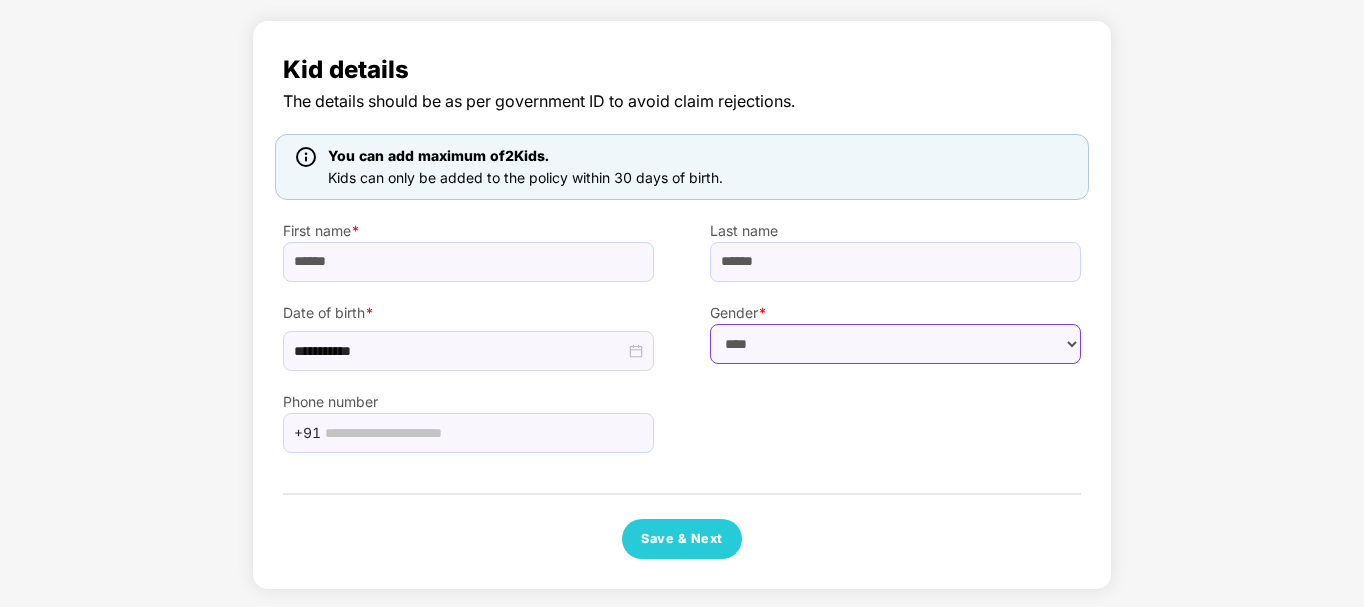 click on "****** **** ******" at bounding box center [895, 344] 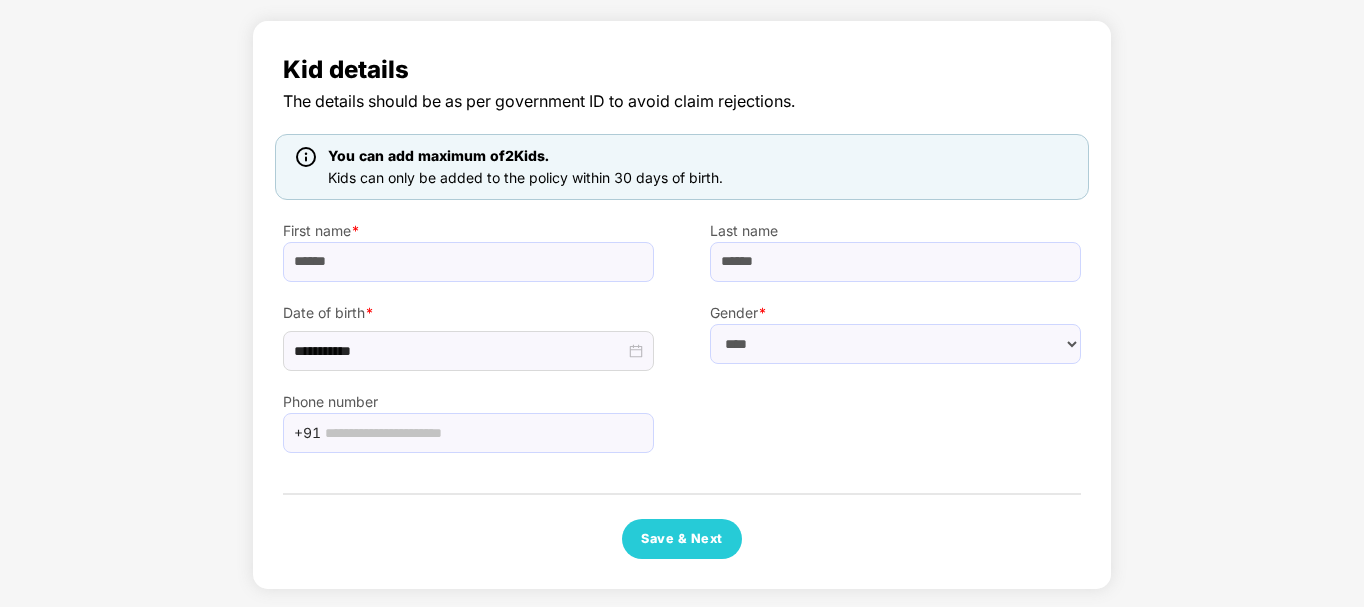 click on "Phone number [PHONE]" at bounding box center (682, 412) 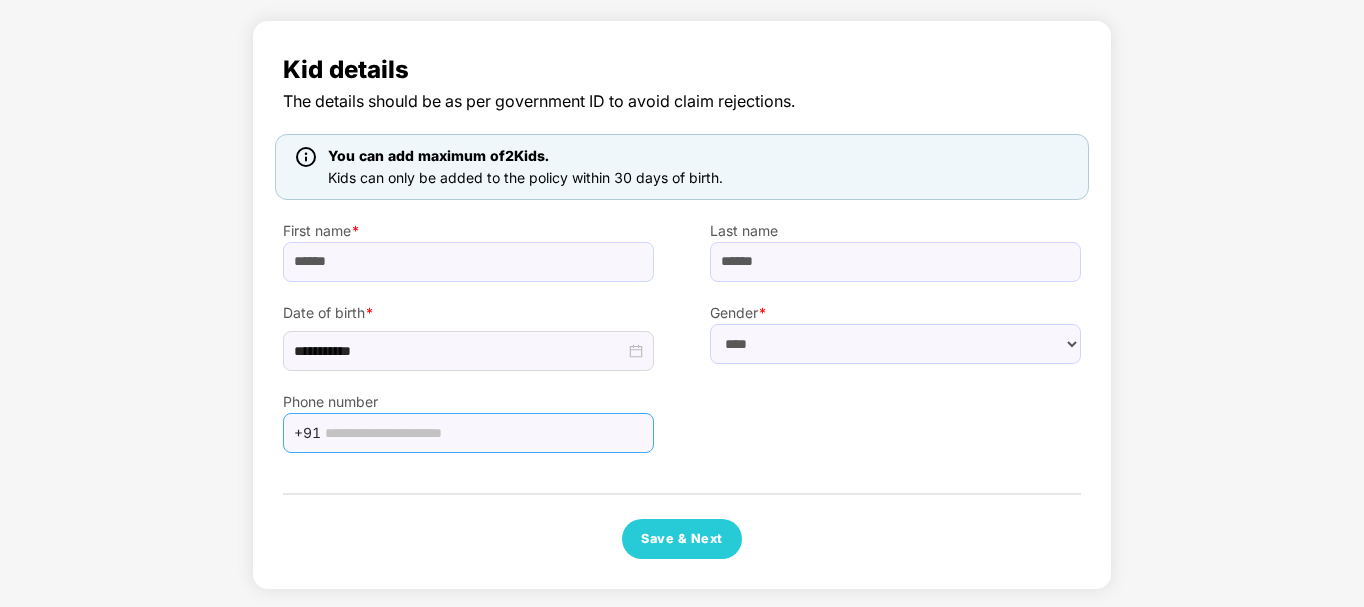 click at bounding box center [483, 433] 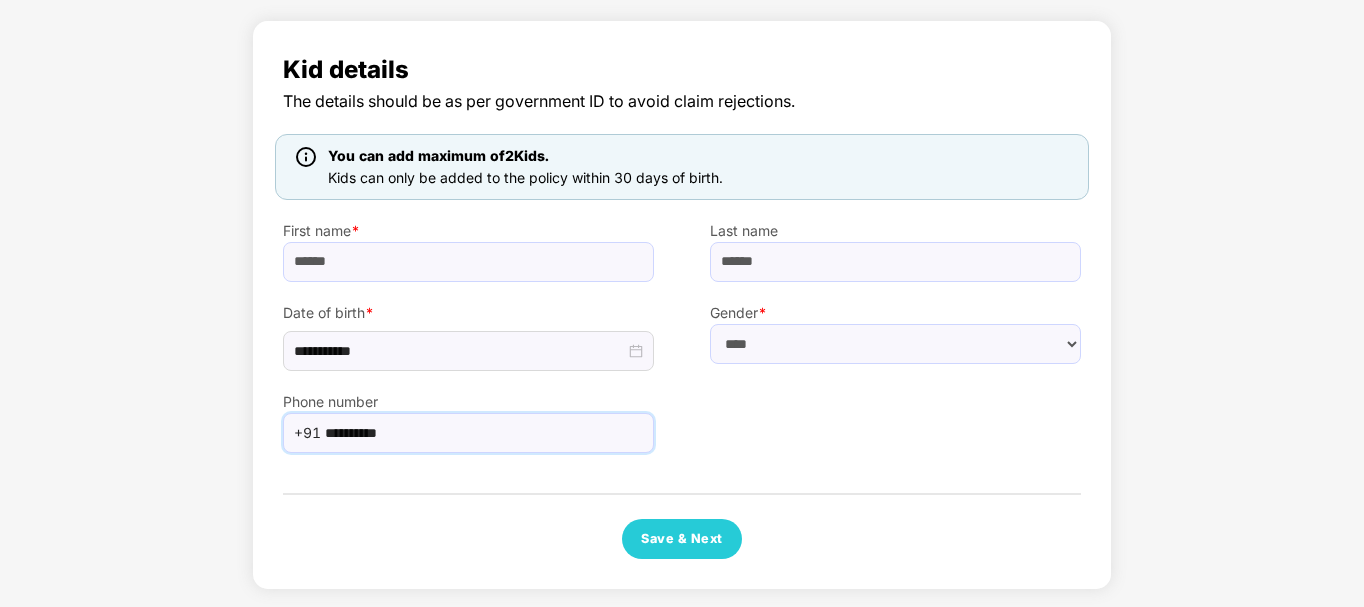 type on "**********" 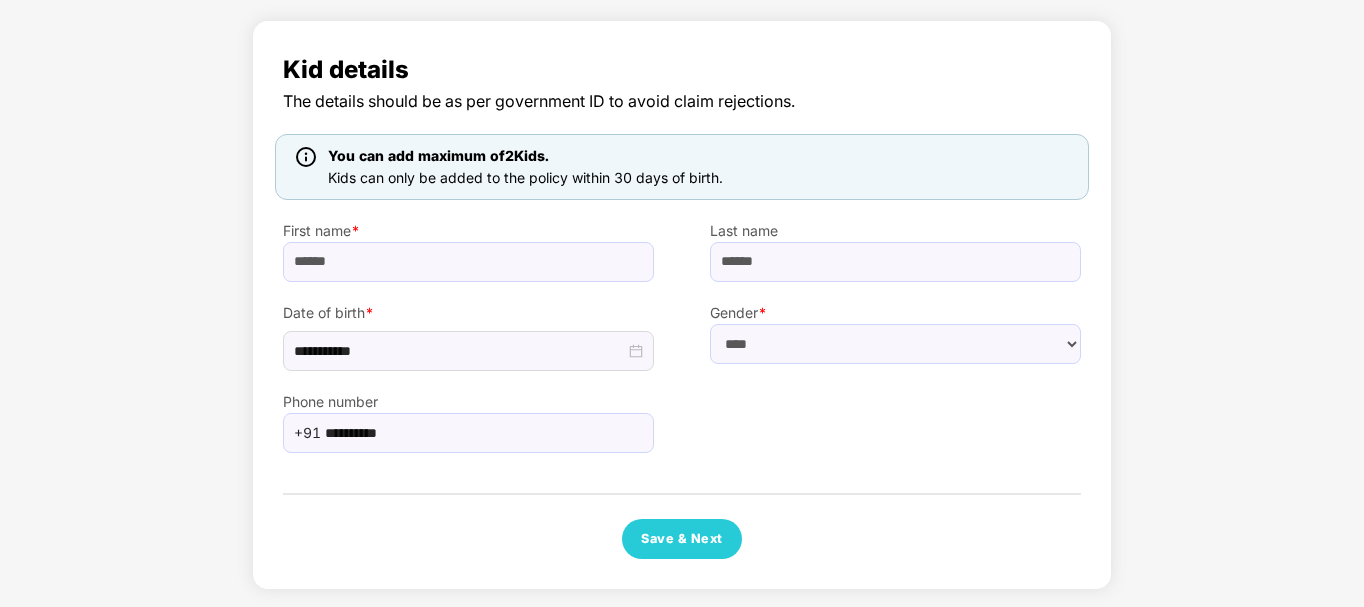 scroll, scrollTop: 115, scrollLeft: 0, axis: vertical 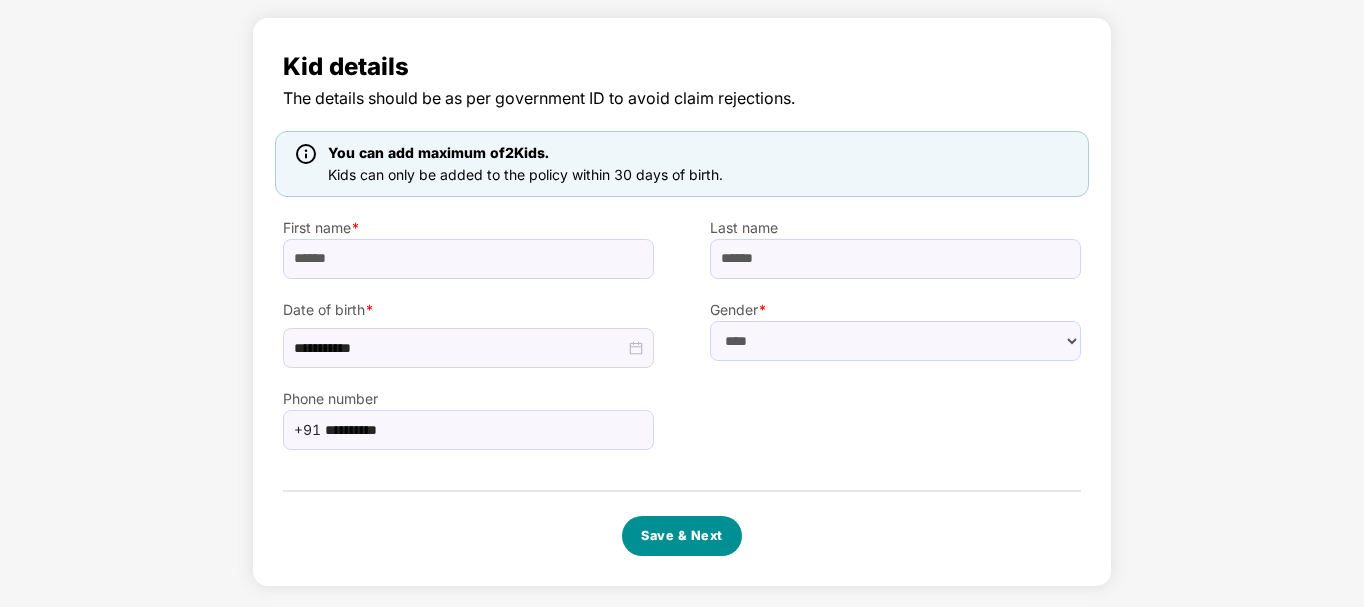 click on "Save & Next" at bounding box center [682, 536] 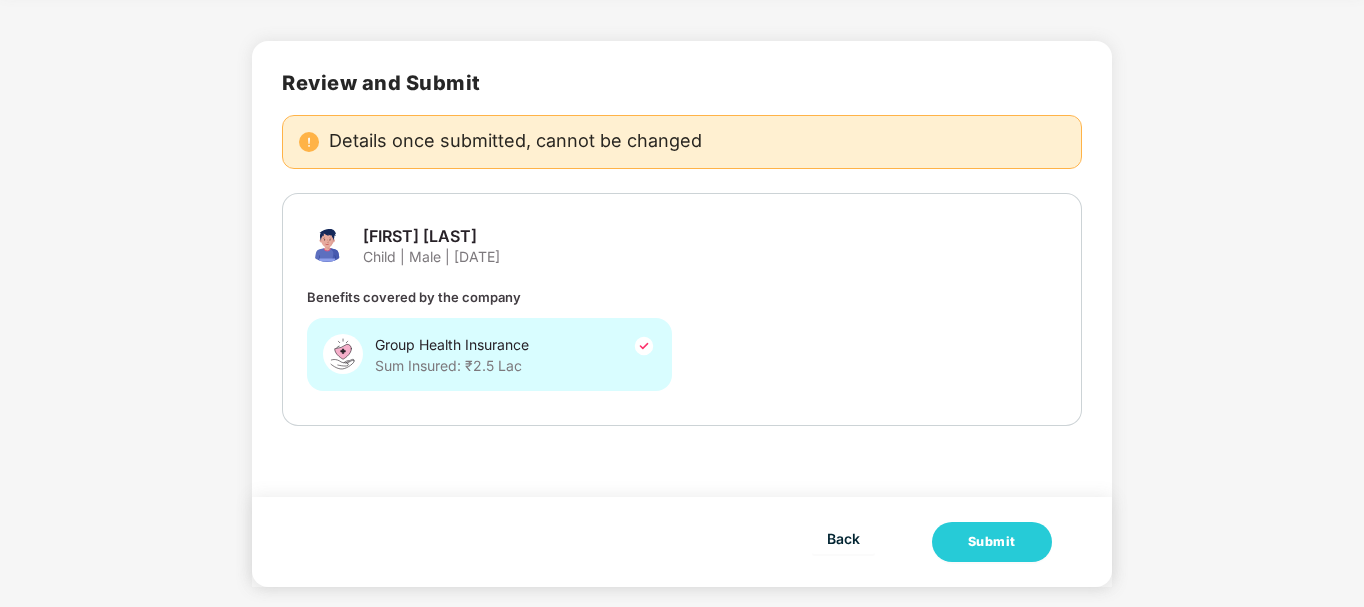 scroll, scrollTop: 0, scrollLeft: 0, axis: both 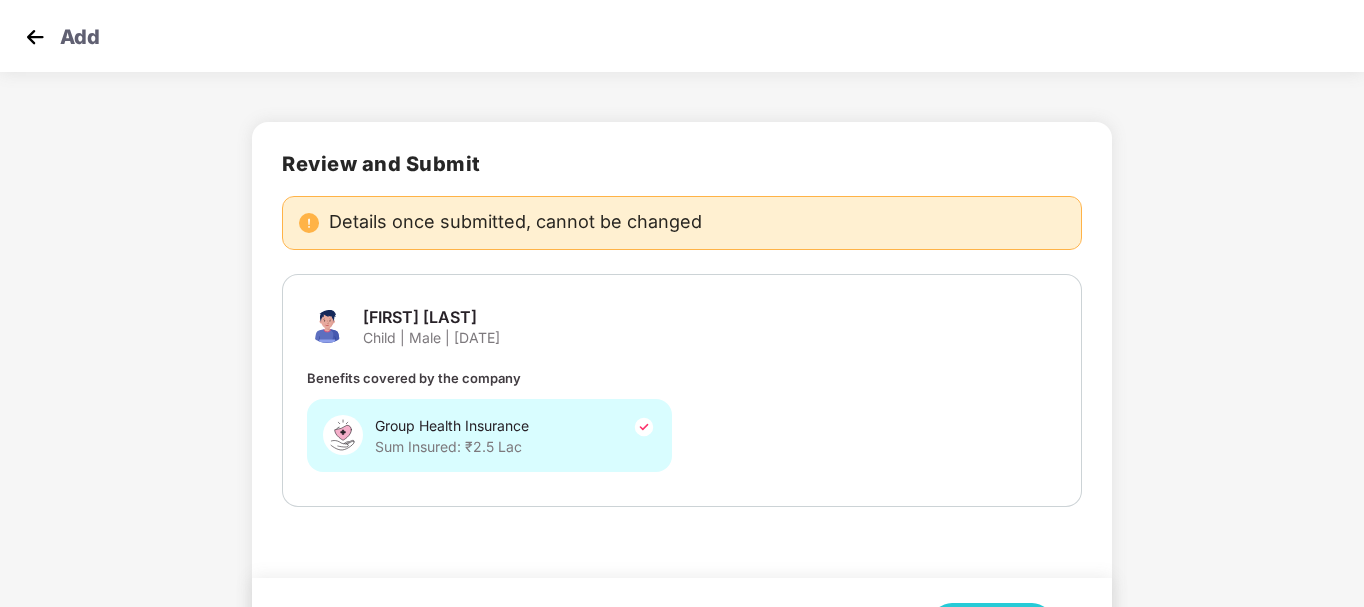 click on "Group Health Insurance Sum Insured: ₹2.5 Lac" at bounding box center [489, 435] 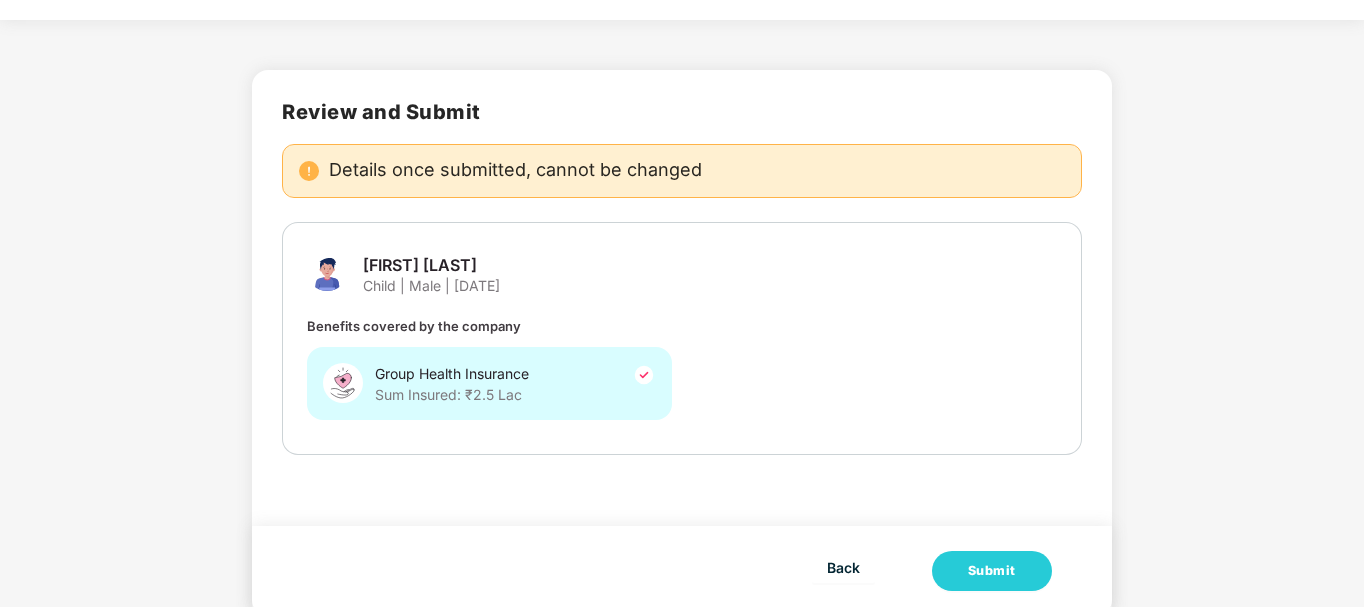scroll, scrollTop: 81, scrollLeft: 0, axis: vertical 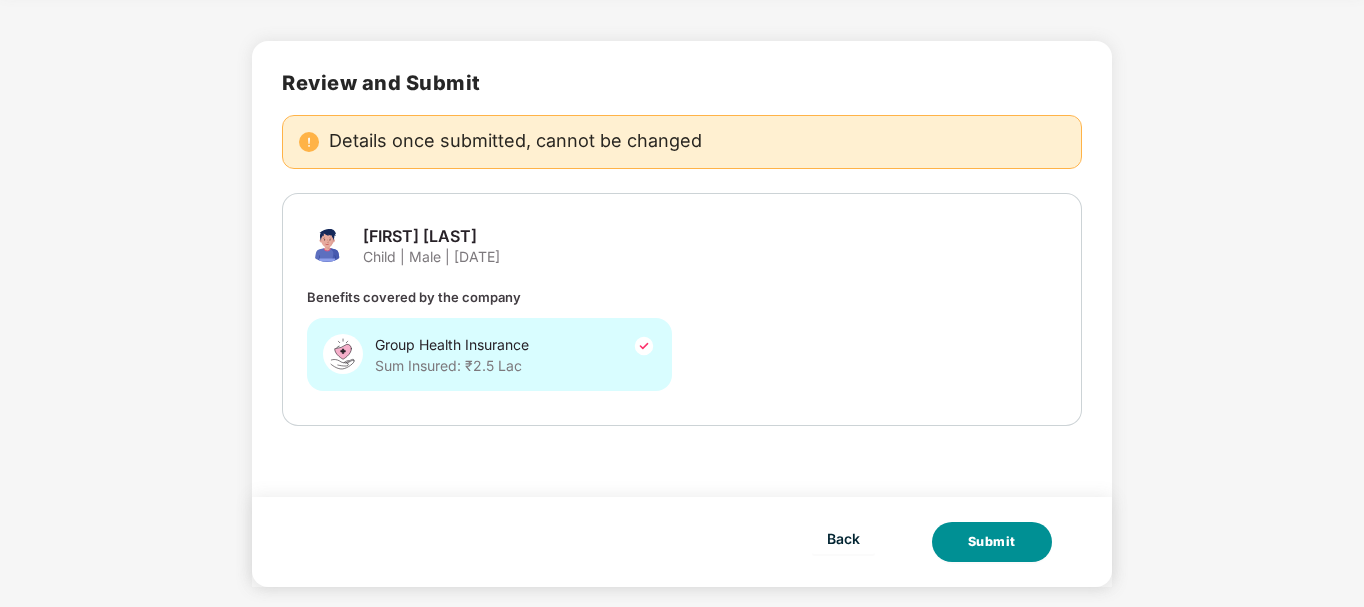 click on "Submit" at bounding box center (992, 542) 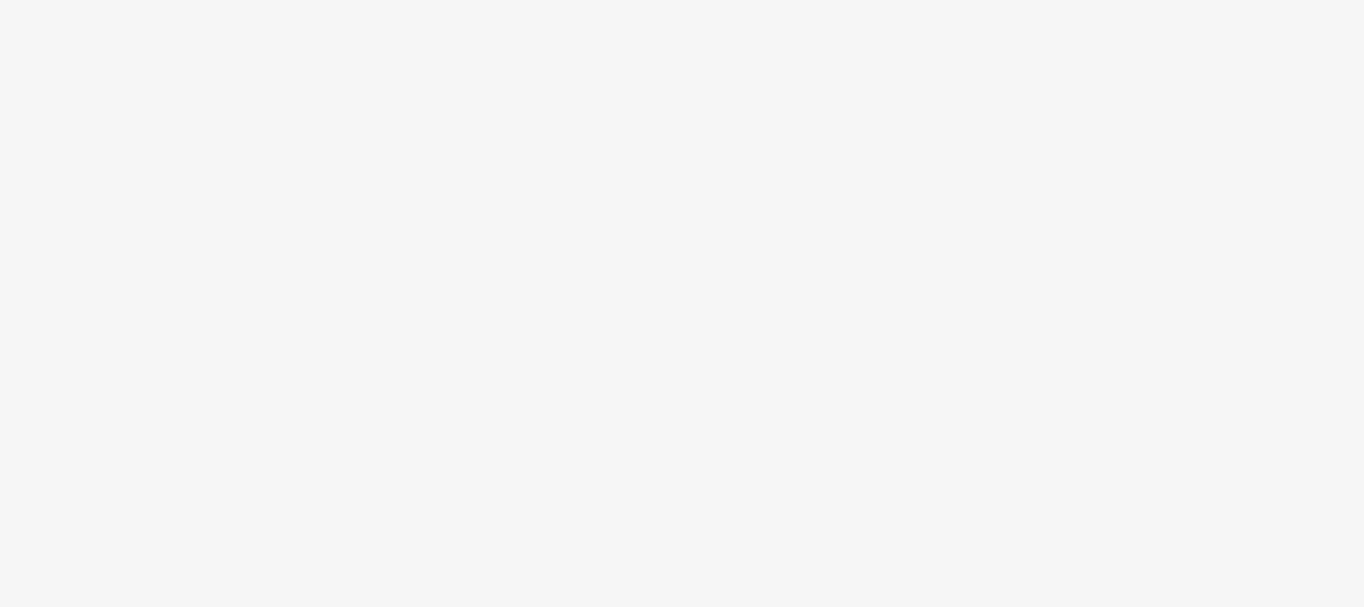 scroll, scrollTop: 0, scrollLeft: 0, axis: both 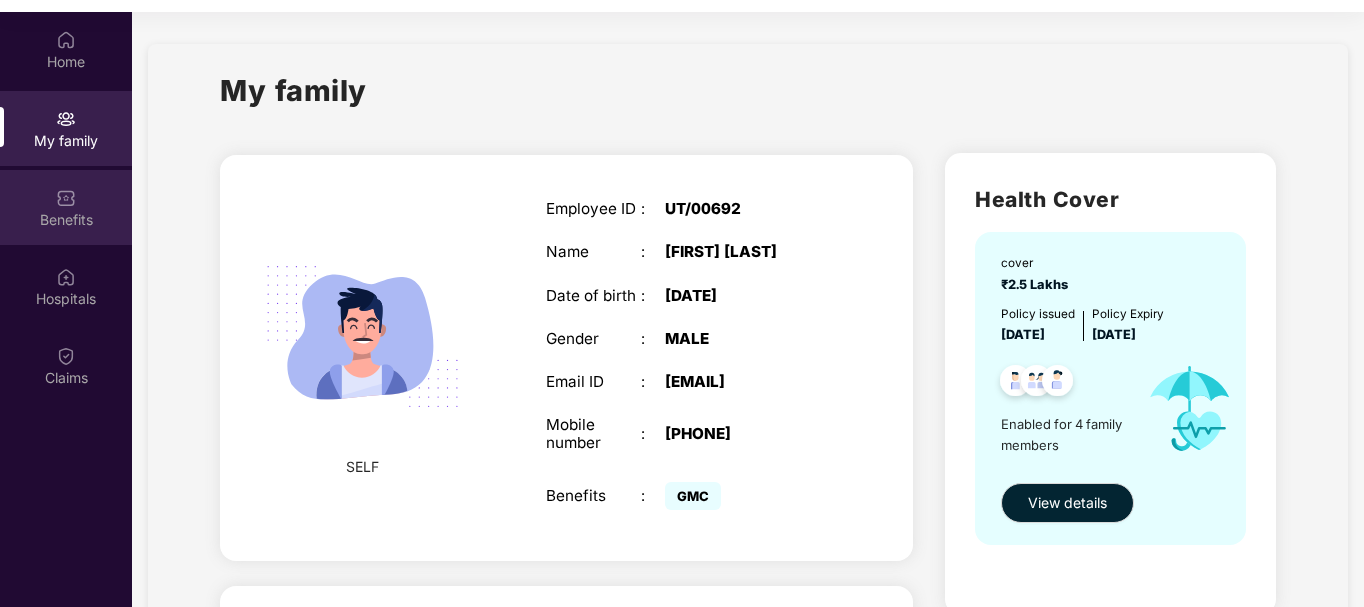 click on "Benefits" at bounding box center (66, 220) 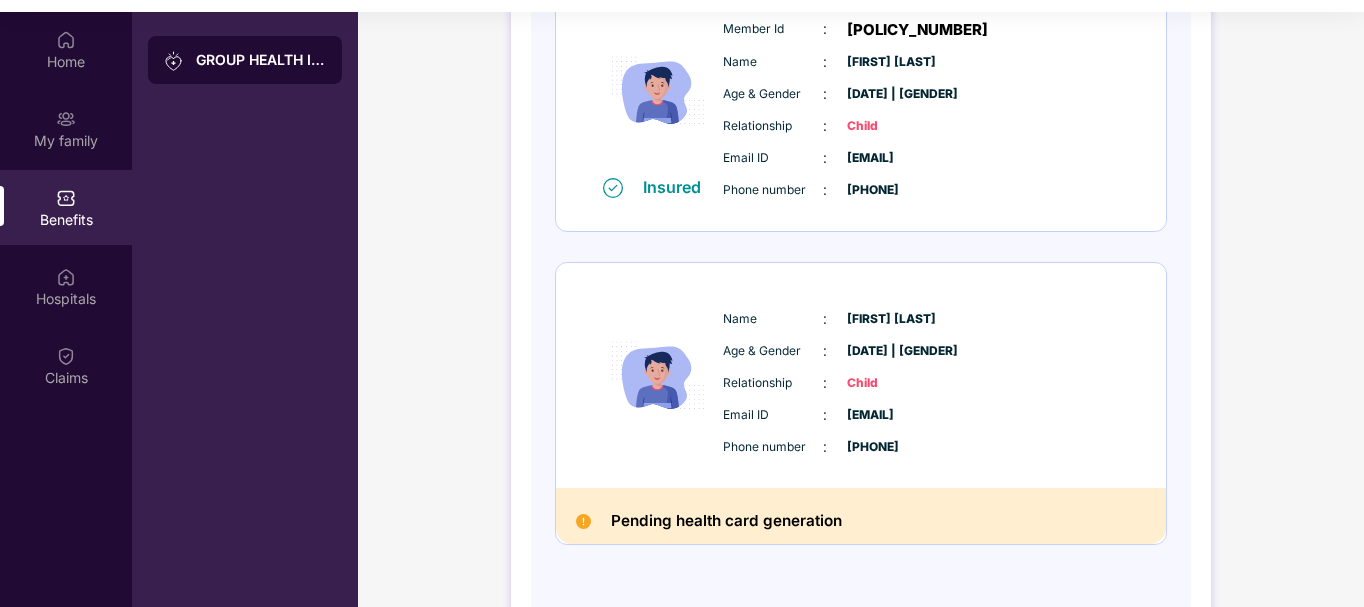 scroll, scrollTop: 964, scrollLeft: 0, axis: vertical 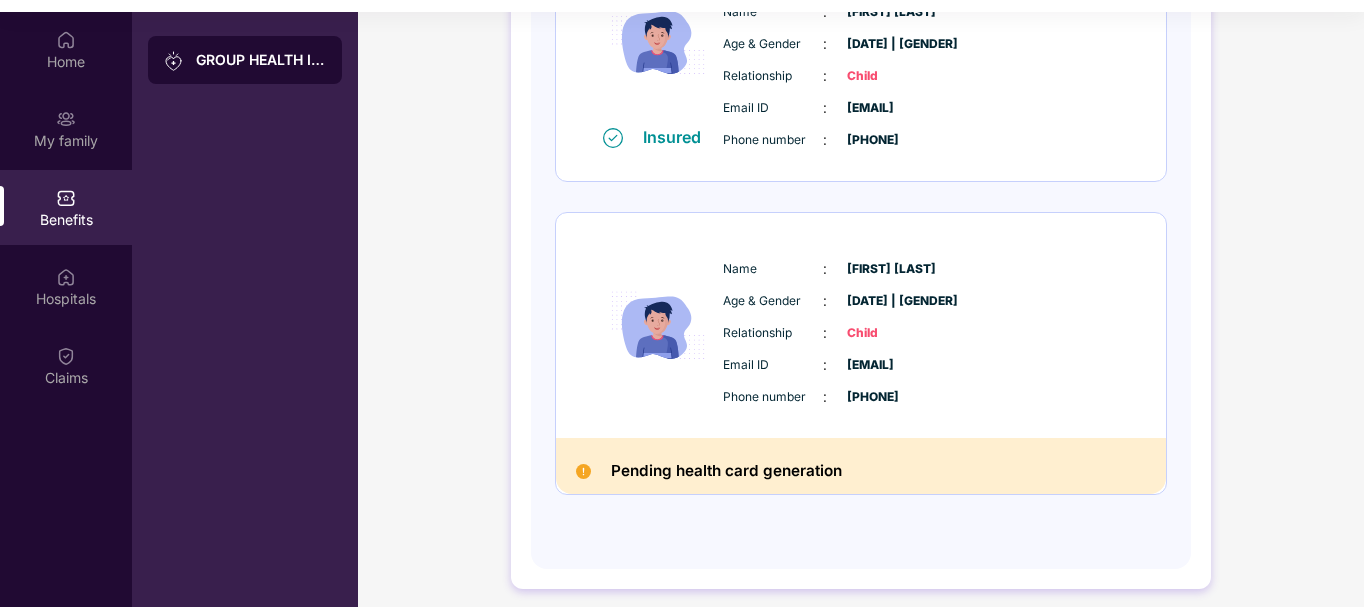 click at bounding box center (583, 471) 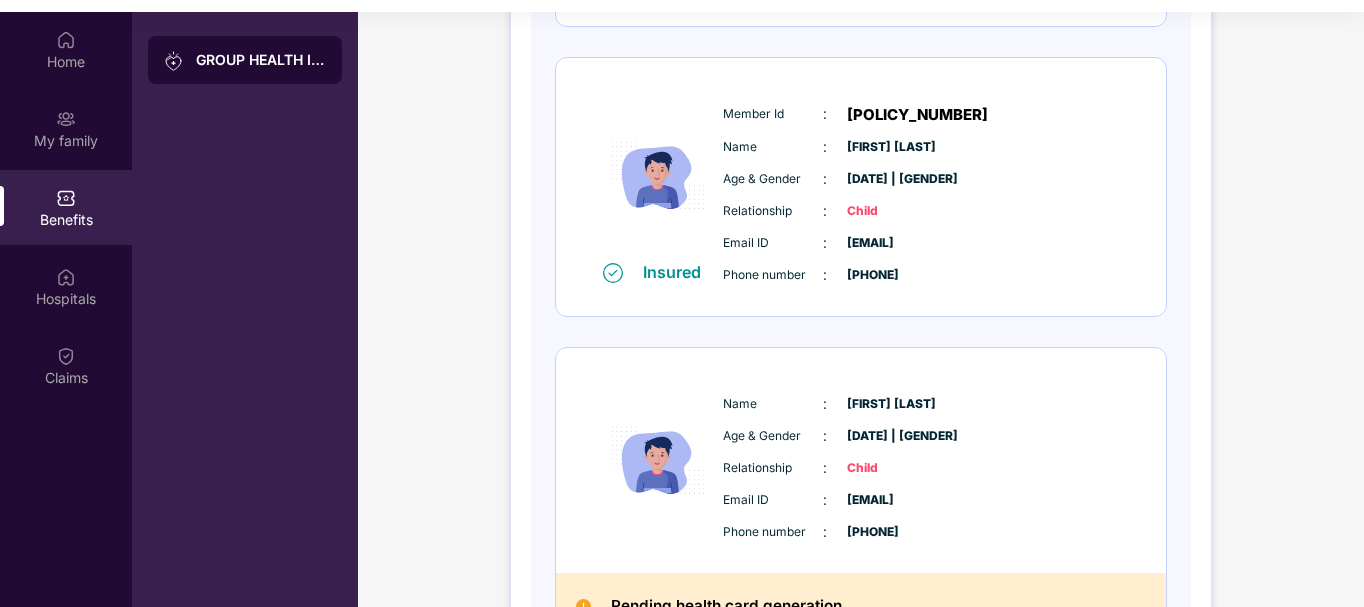 scroll, scrollTop: 864, scrollLeft: 0, axis: vertical 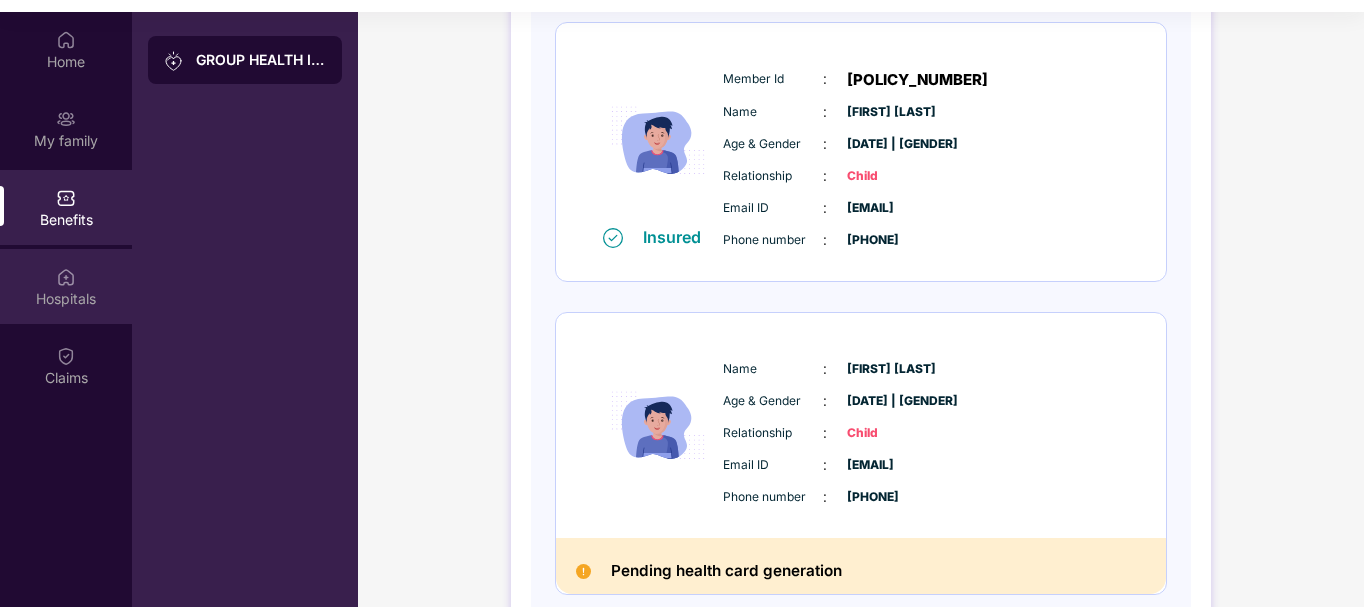 click on "Hospitals" at bounding box center [66, 299] 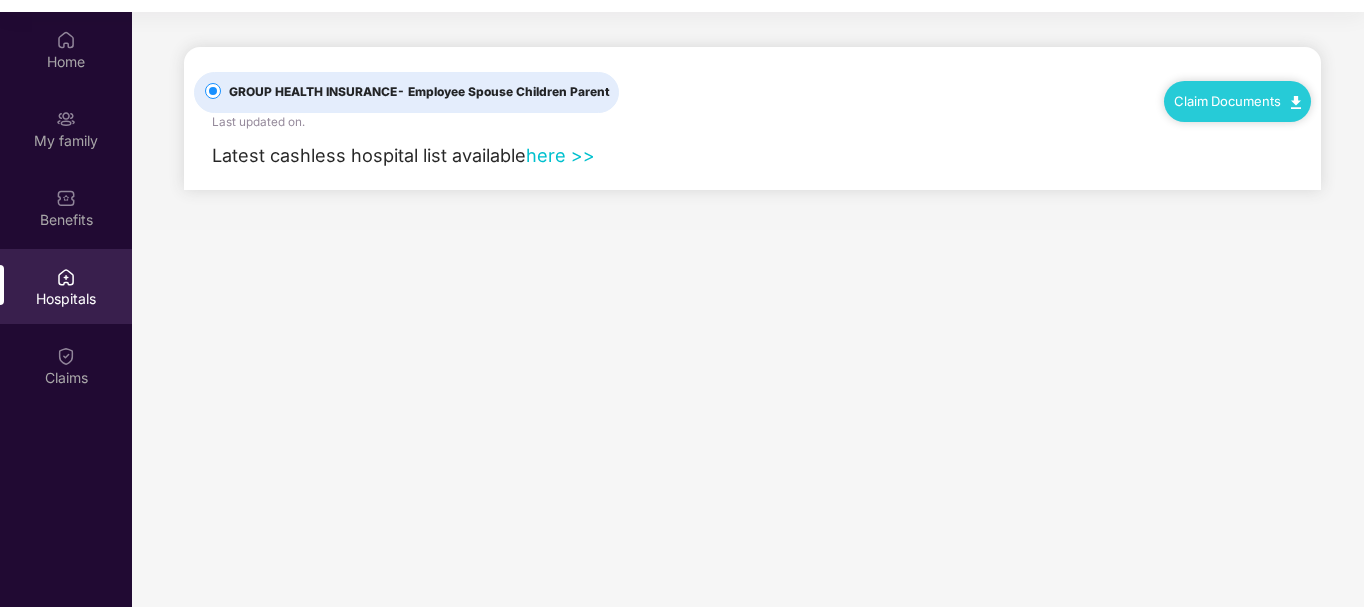 scroll, scrollTop: 0, scrollLeft: 0, axis: both 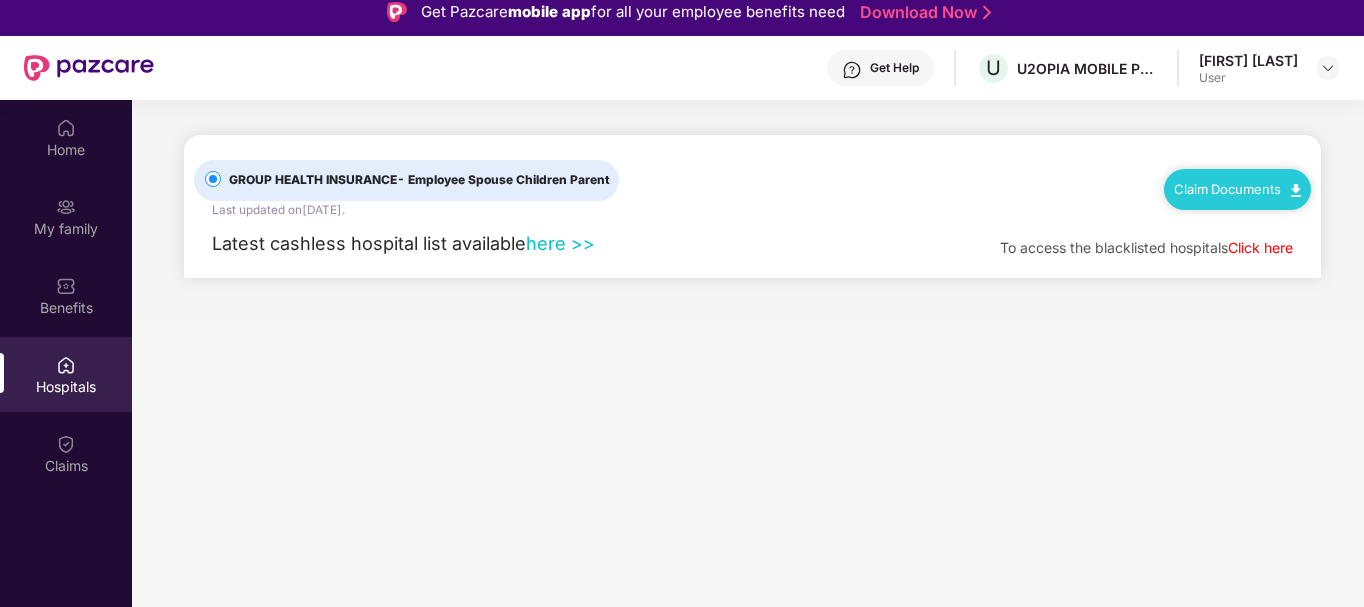 click on "Claim Documents" at bounding box center [1237, 189] 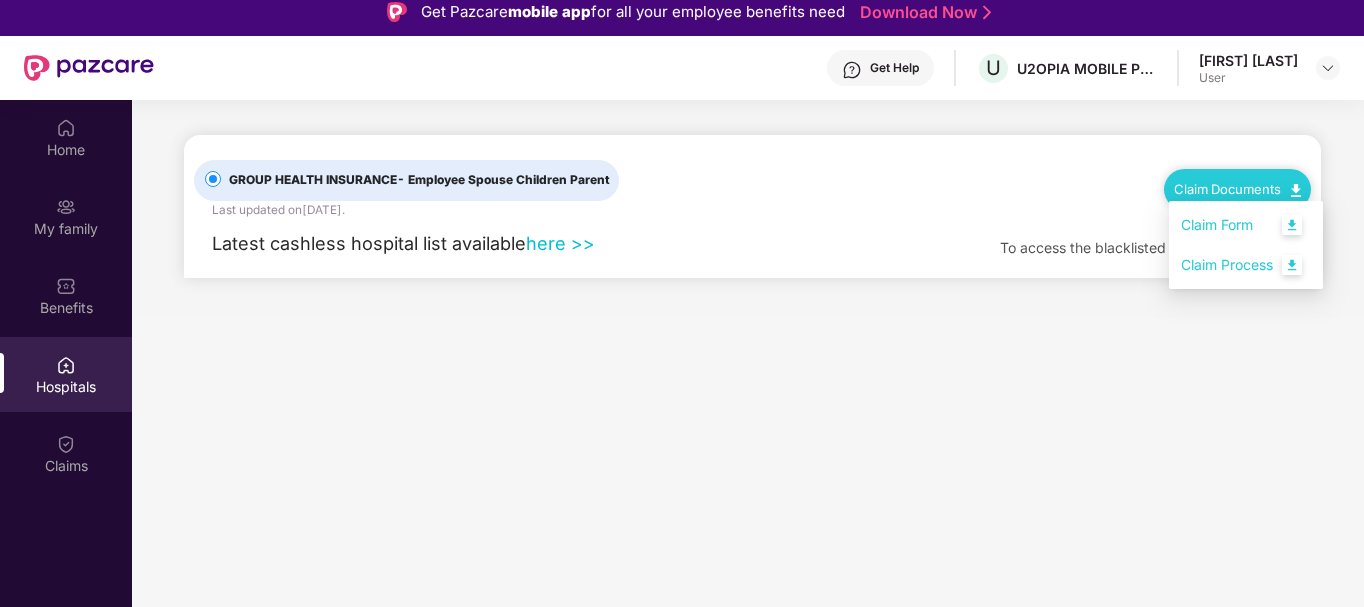 click on "Claim Process" at bounding box center (1246, 265) 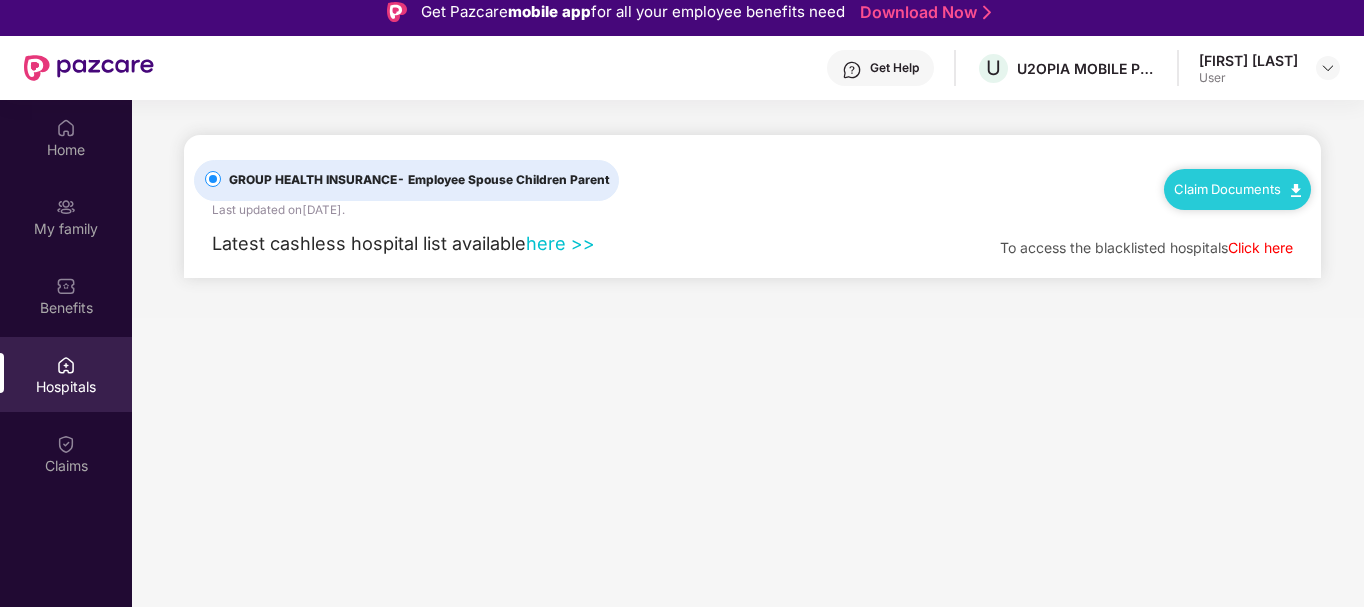 scroll, scrollTop: 0, scrollLeft: 0, axis: both 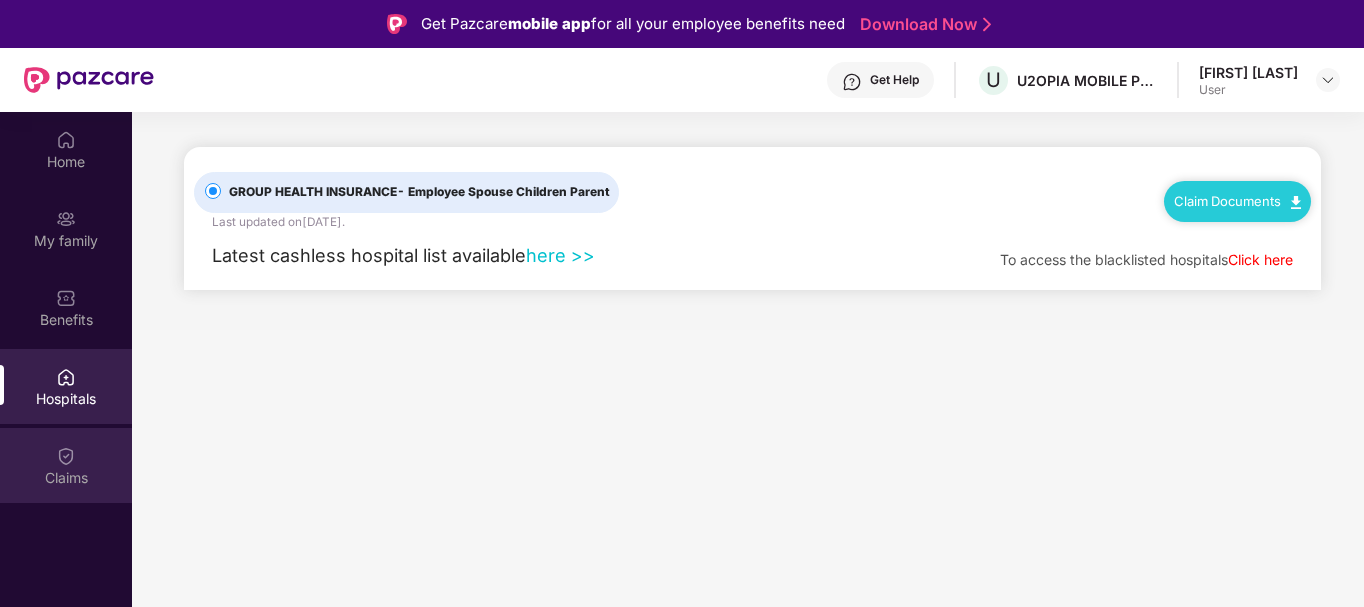 click on "Claims" at bounding box center [66, 478] 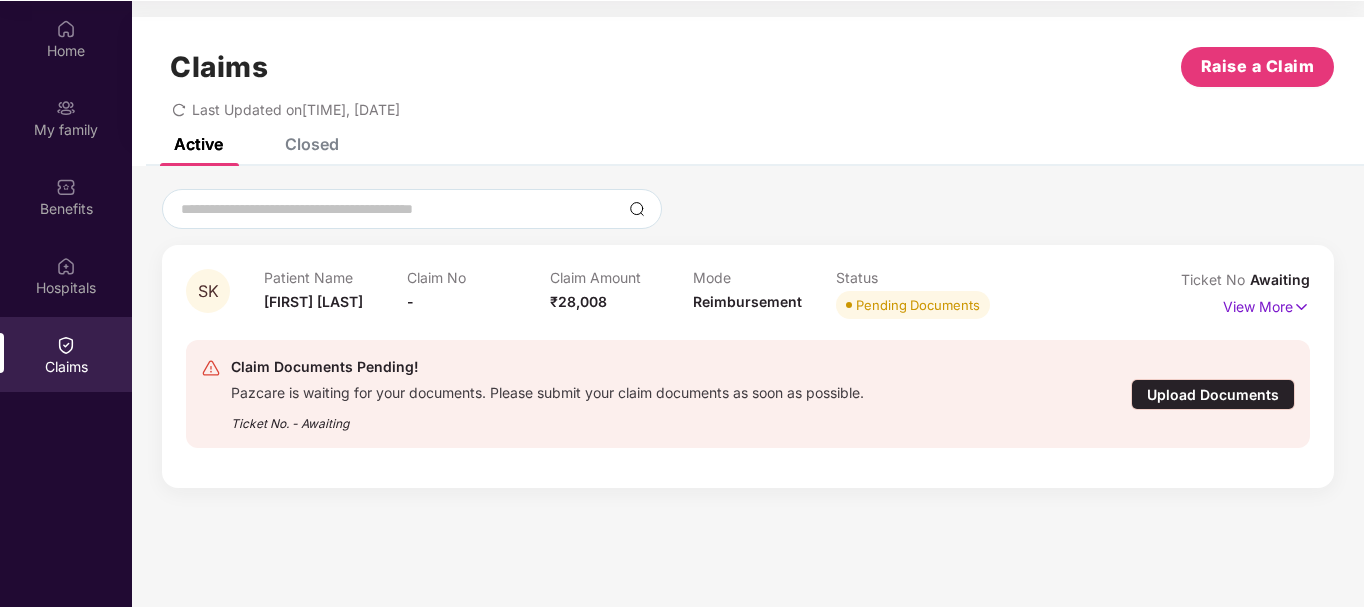 scroll, scrollTop: 112, scrollLeft: 0, axis: vertical 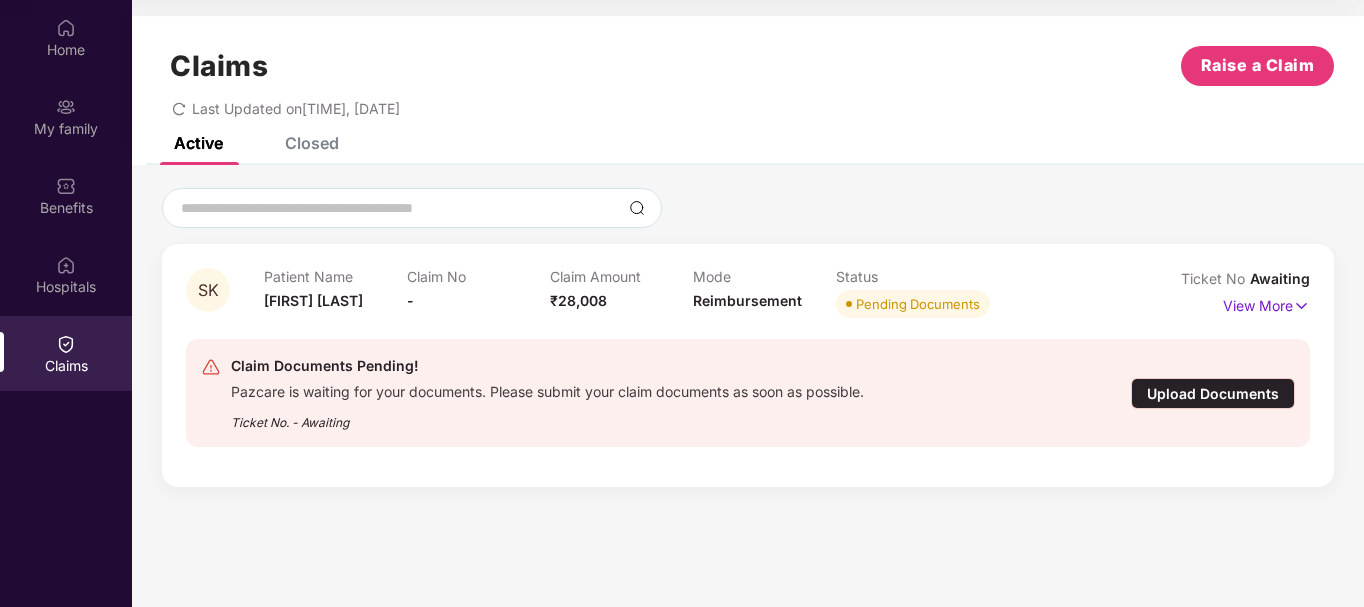 click on "Closed" at bounding box center (312, 143) 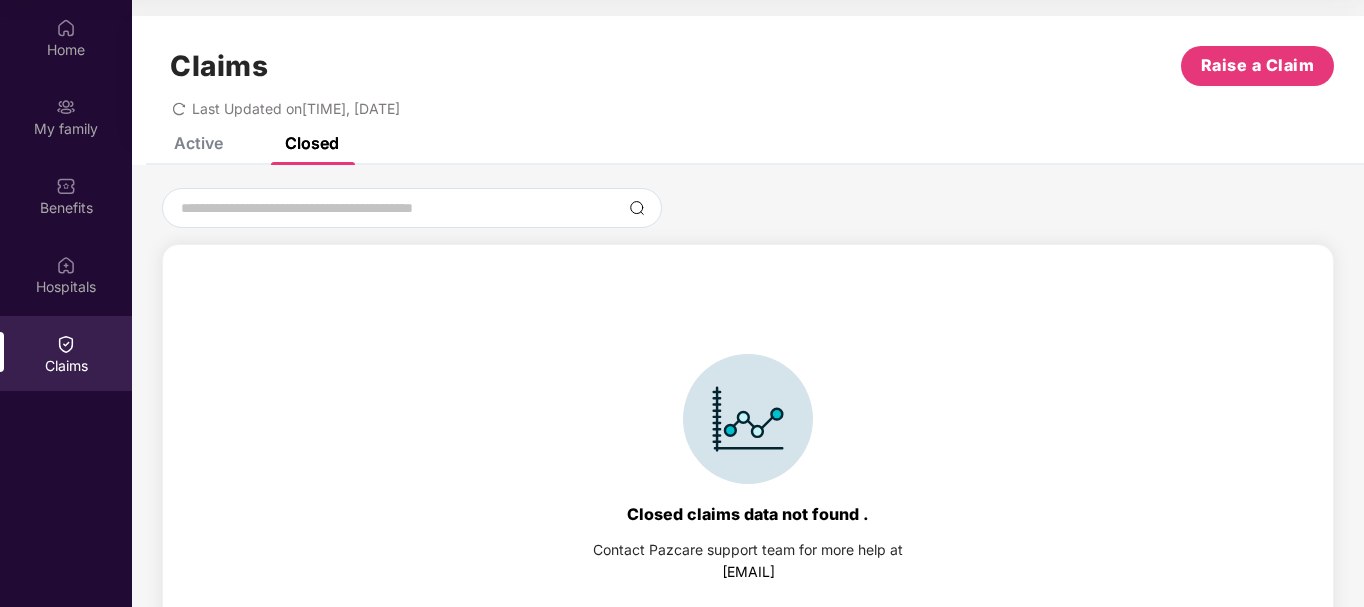 click on "Active" at bounding box center (198, 143) 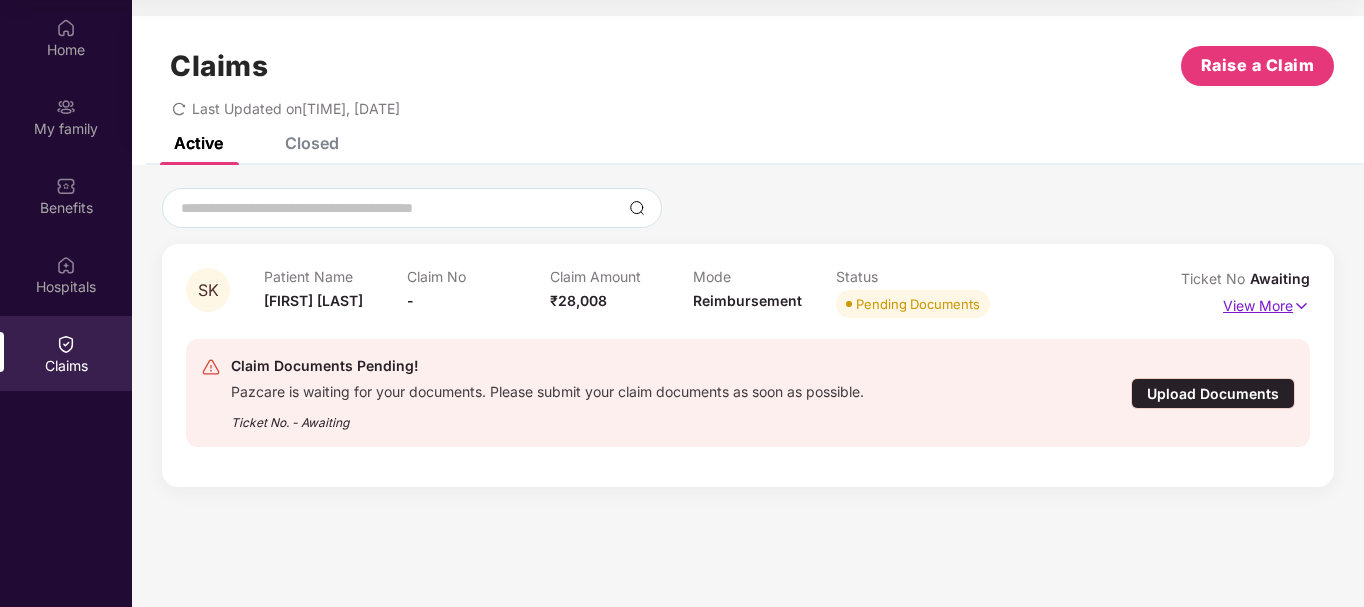 click on "View More" at bounding box center [1266, 303] 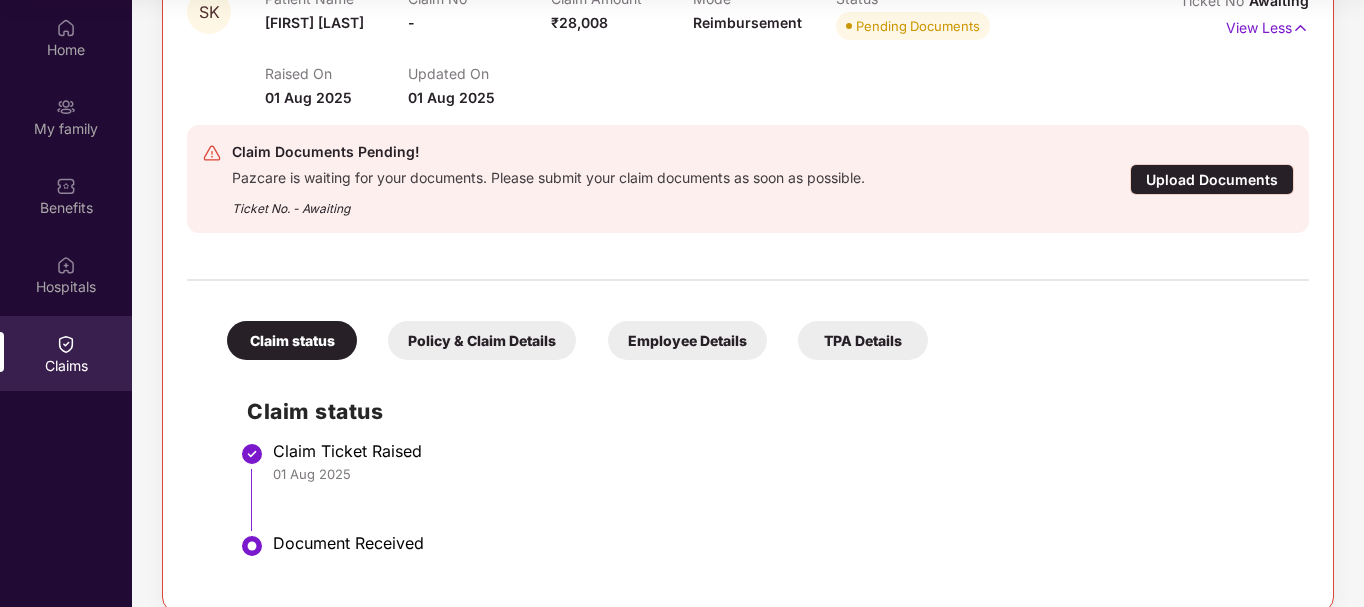 scroll, scrollTop: 305, scrollLeft: 0, axis: vertical 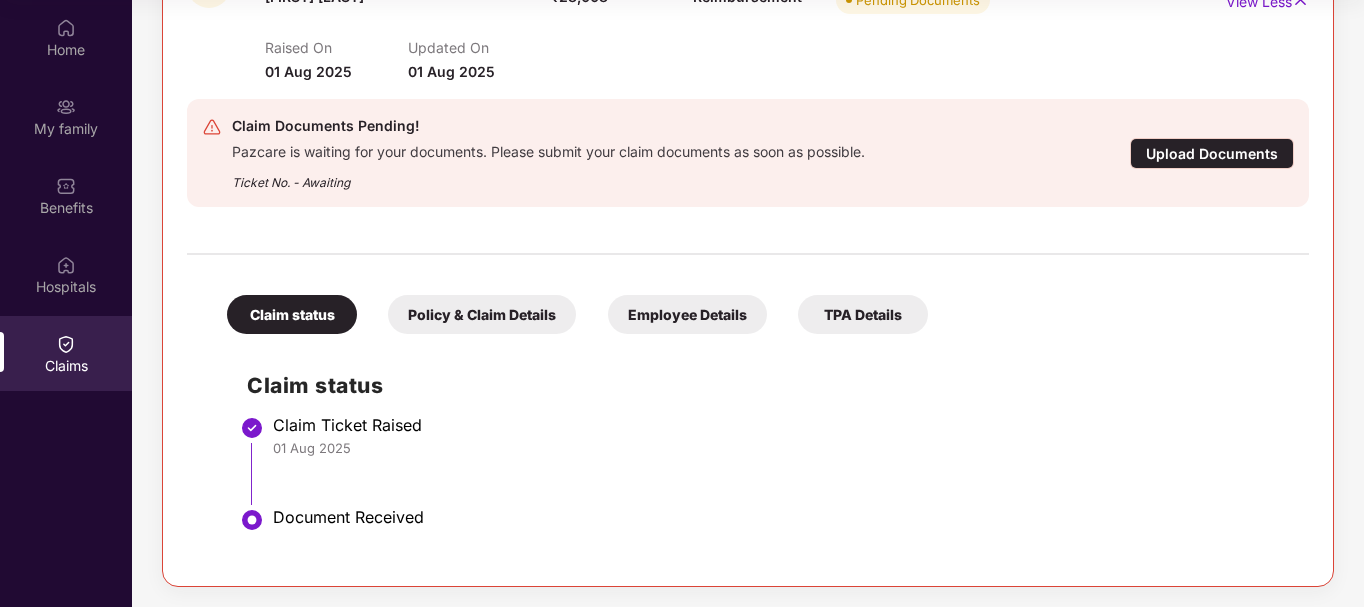 click on "Policy & Claim Details" at bounding box center (482, 314) 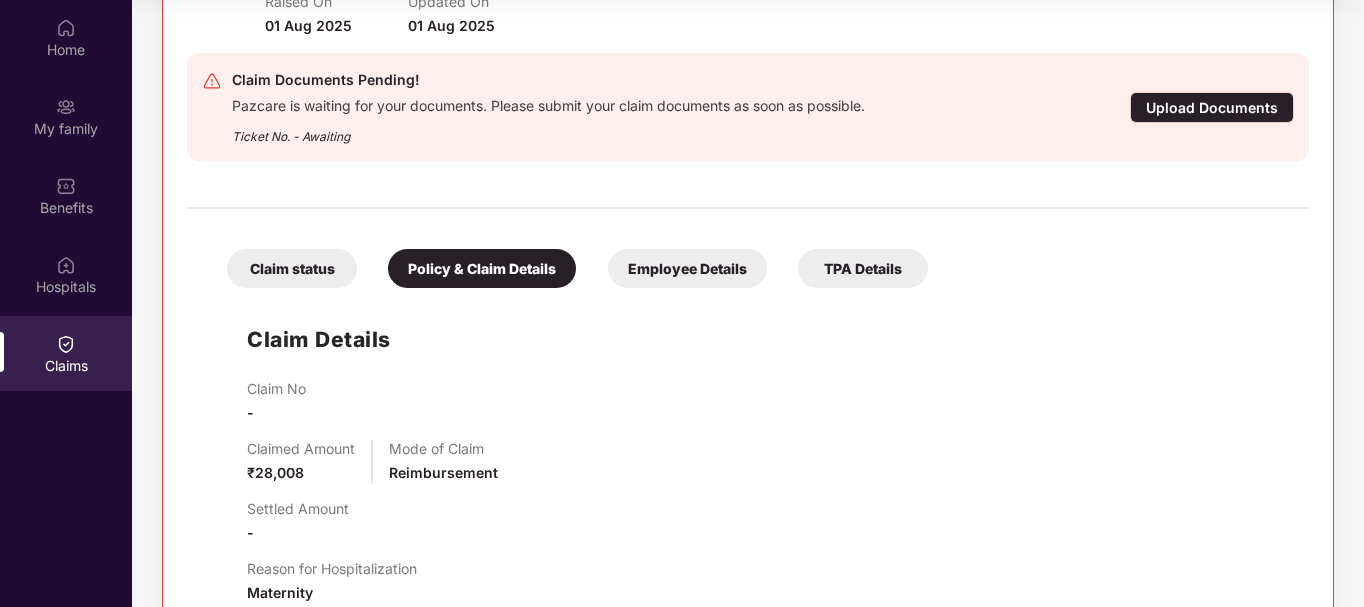 scroll, scrollTop: 264, scrollLeft: 0, axis: vertical 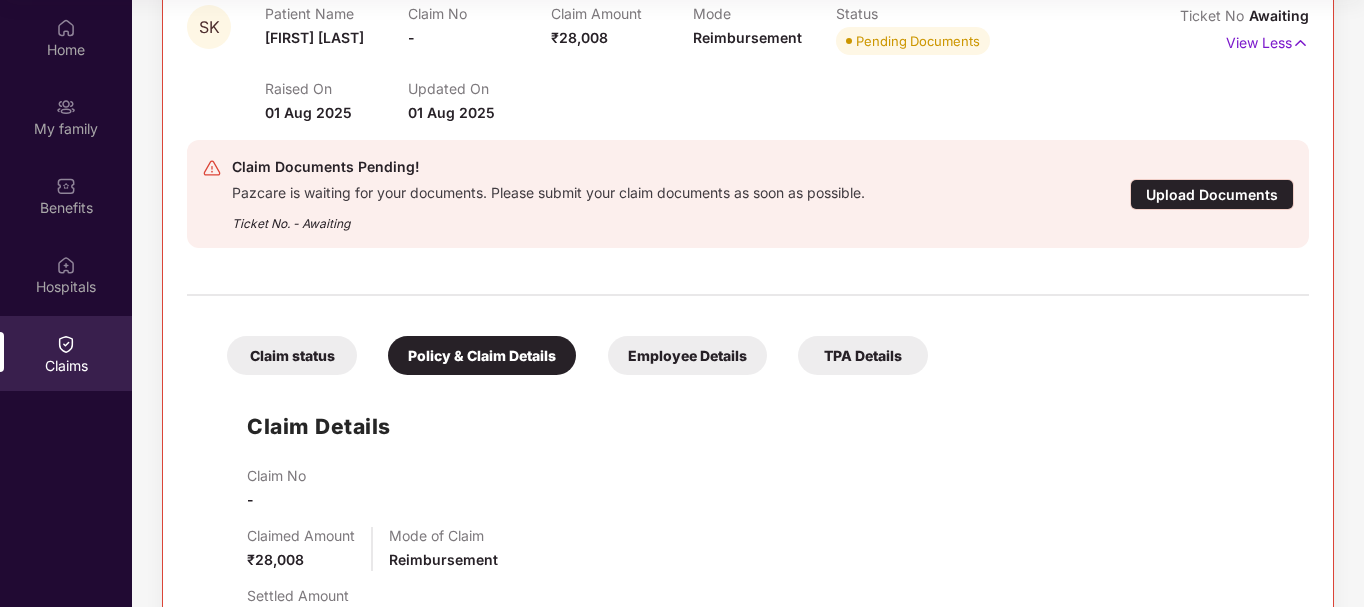 click on "Employee Details" at bounding box center [687, 355] 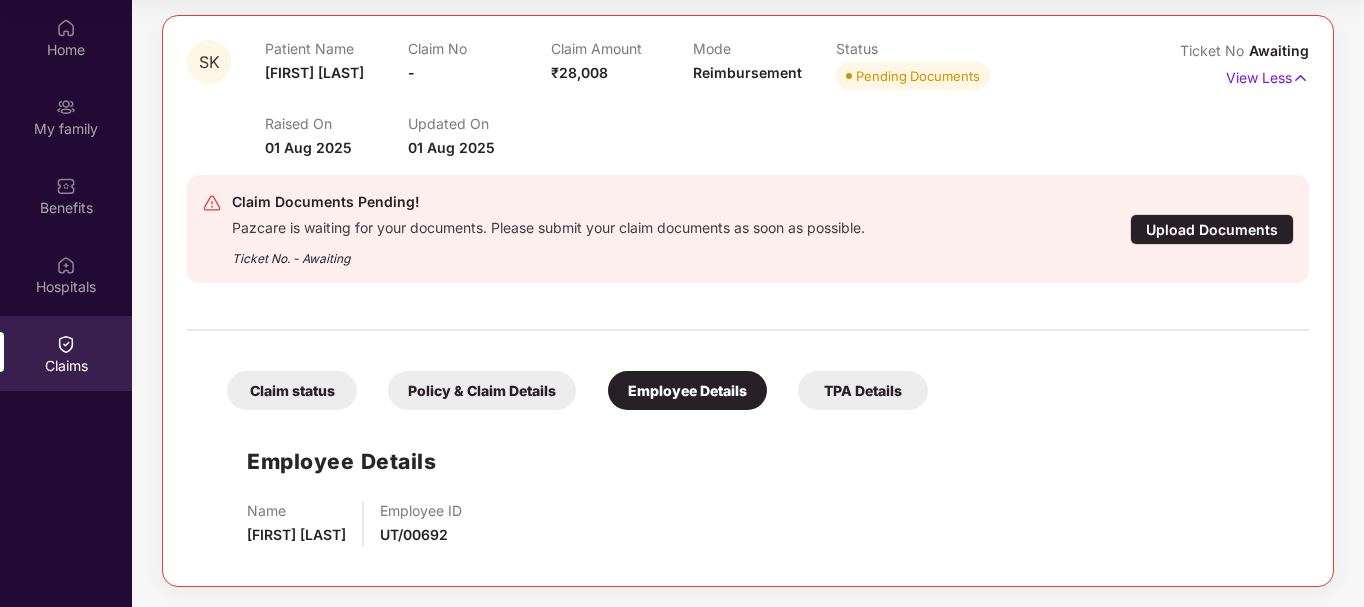 click on "TPA Details" at bounding box center (863, 390) 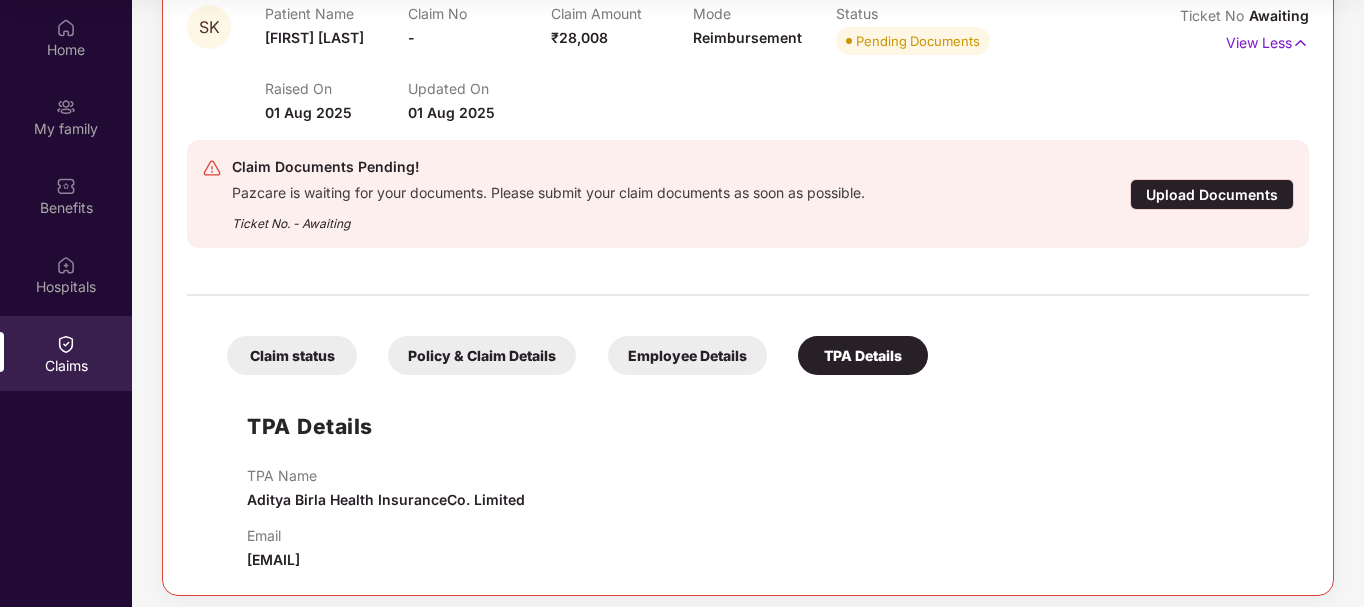 scroll, scrollTop: 273, scrollLeft: 0, axis: vertical 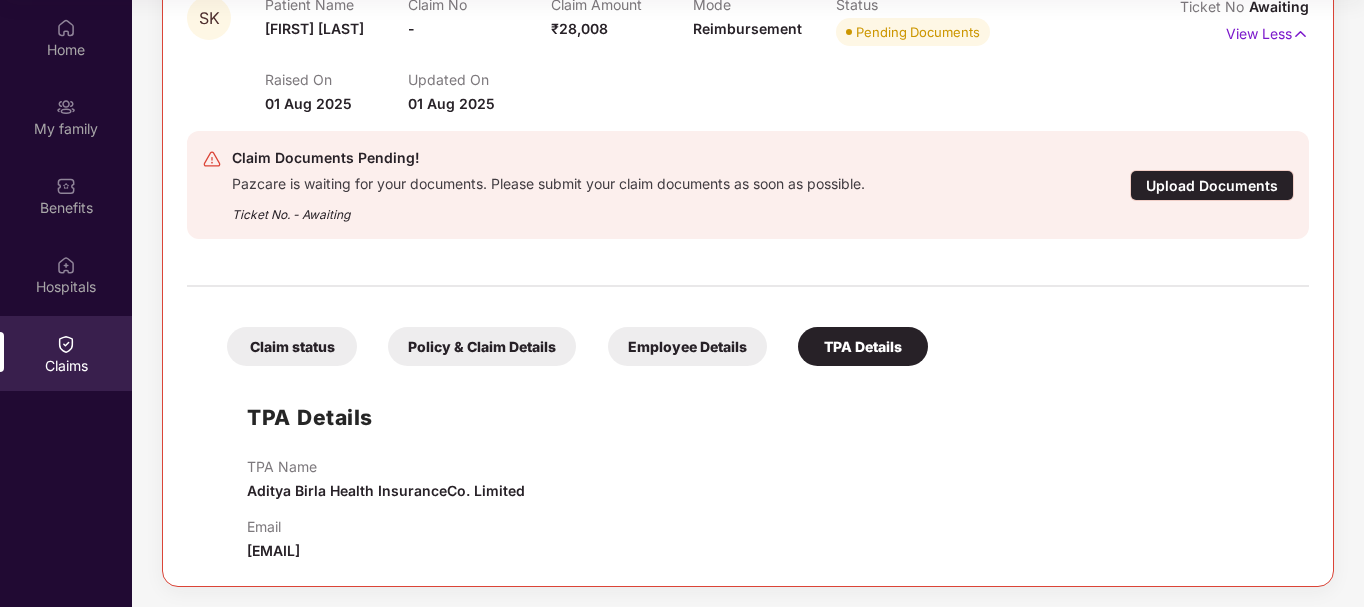 click on "Policy & Claim Details" at bounding box center (482, 346) 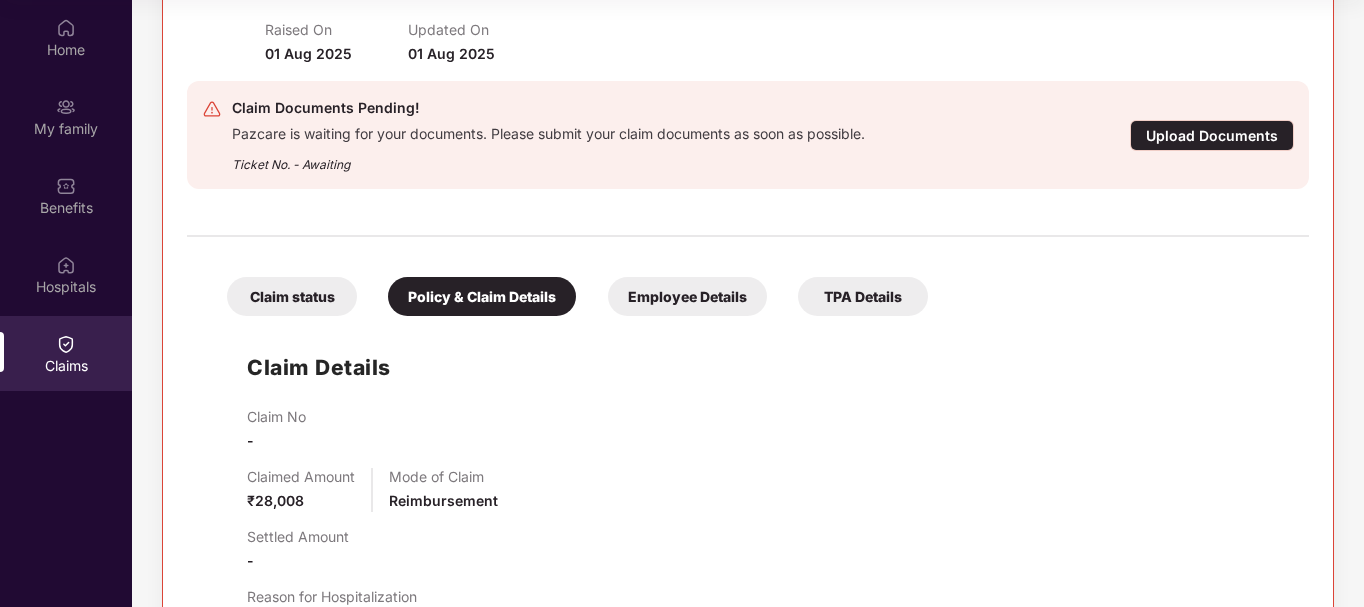 scroll, scrollTop: 264, scrollLeft: 0, axis: vertical 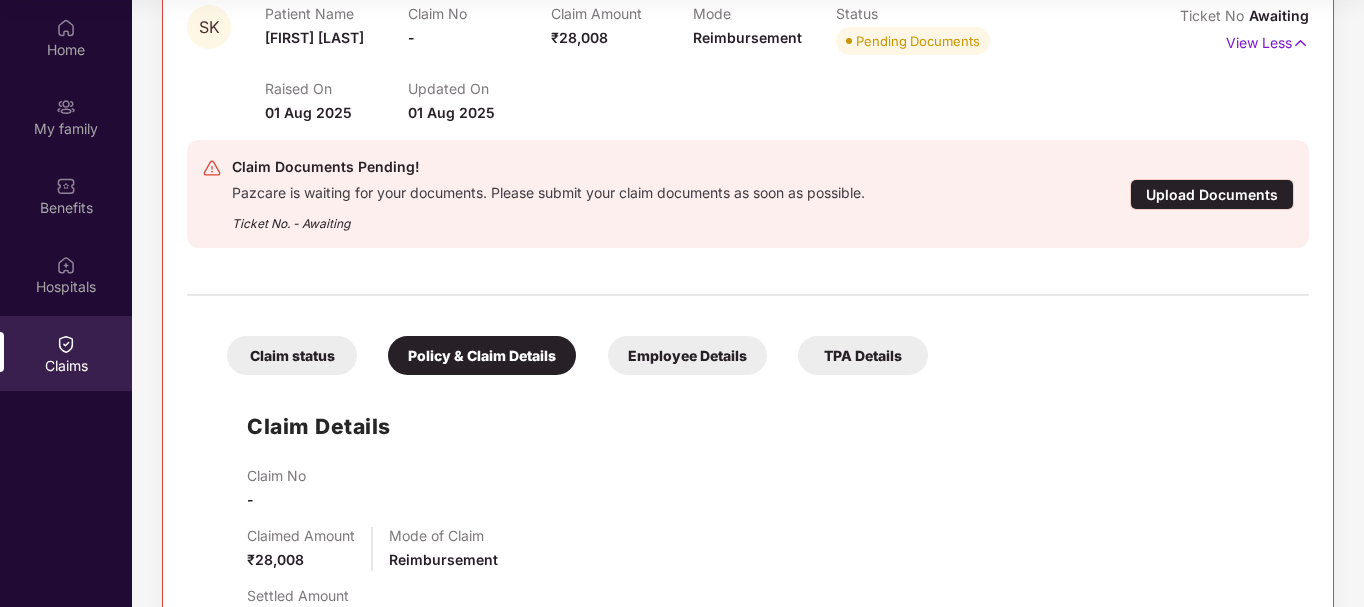 click on "Claim status" at bounding box center (292, 355) 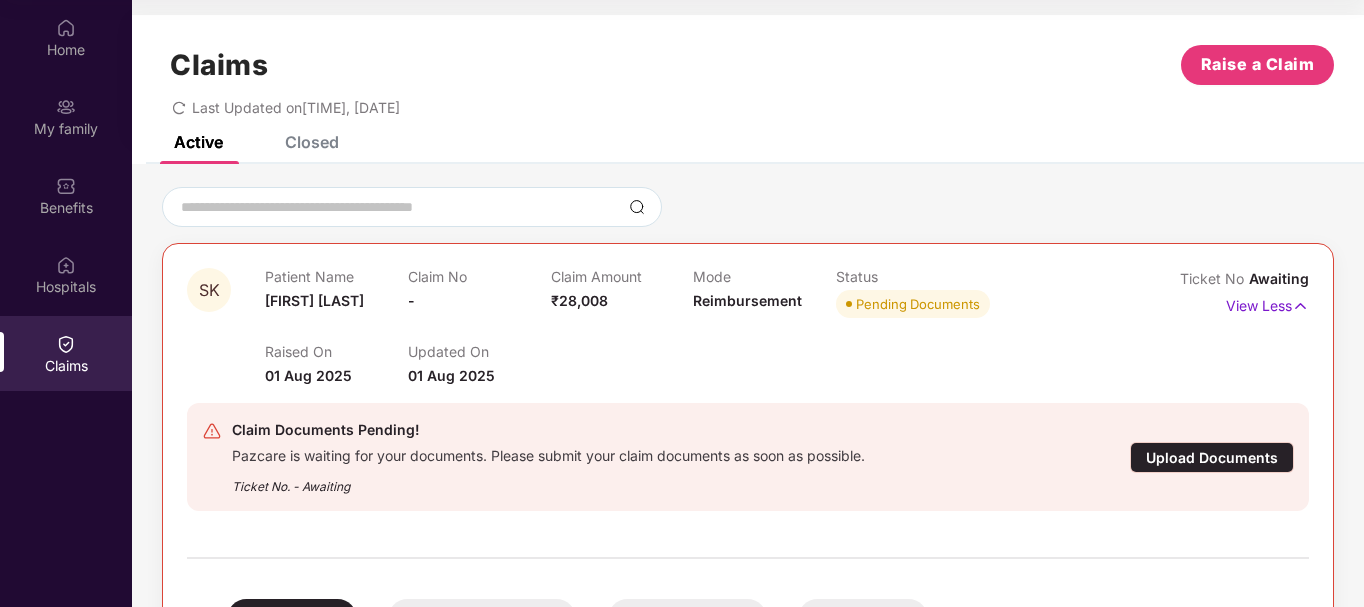 scroll, scrollTop: 0, scrollLeft: 0, axis: both 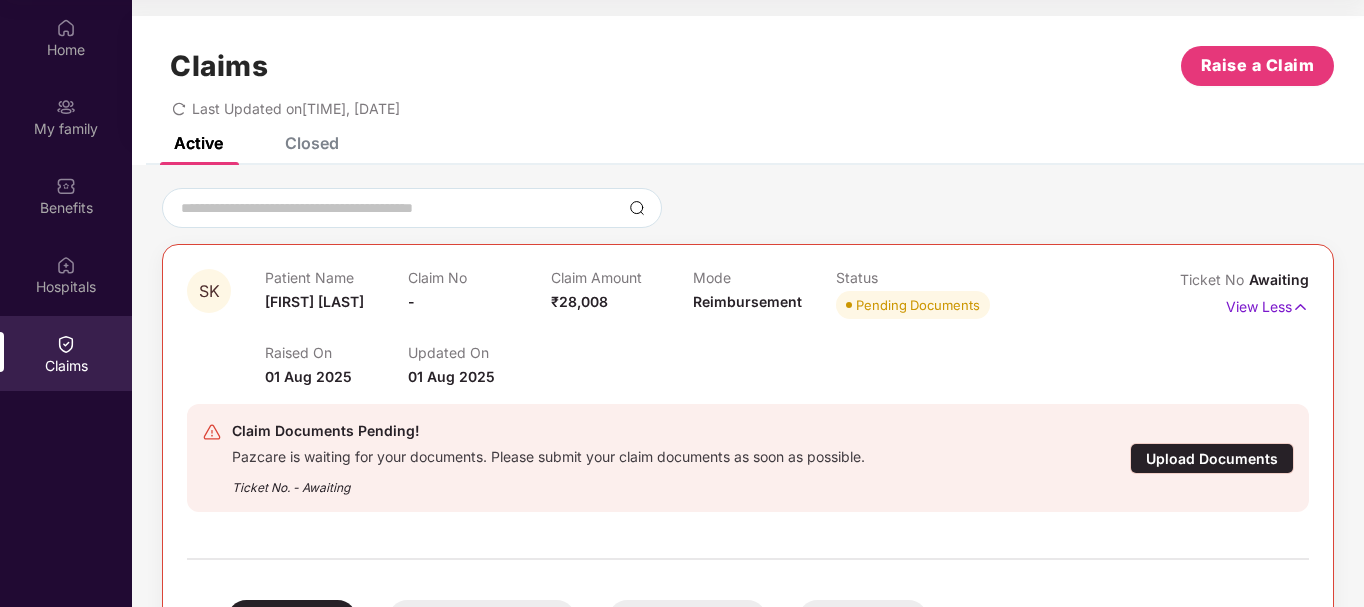 click on "Upload Documents" at bounding box center [1212, 458] 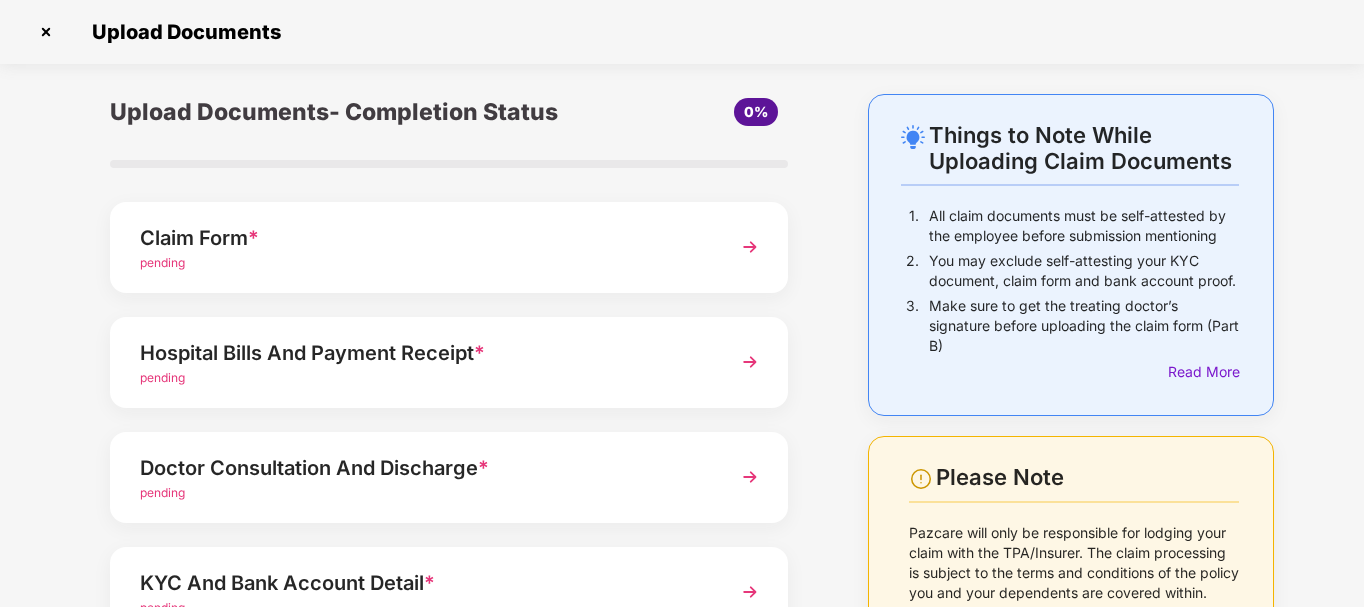 click at bounding box center [750, 247] 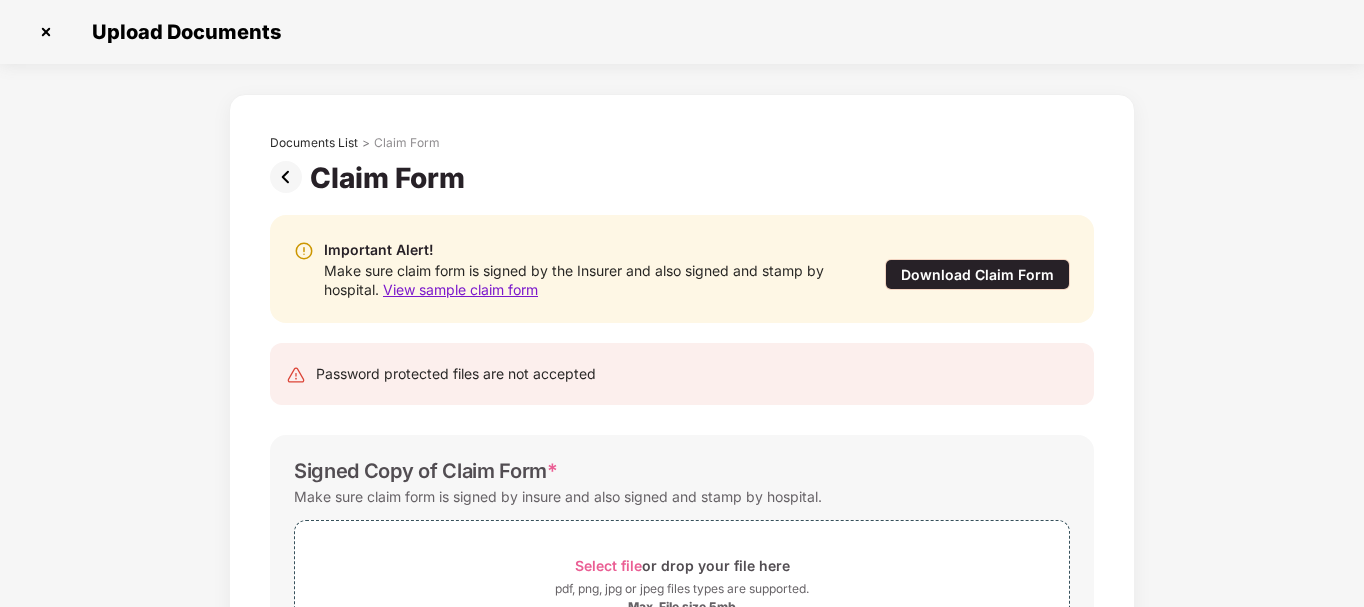 scroll, scrollTop: 0, scrollLeft: 0, axis: both 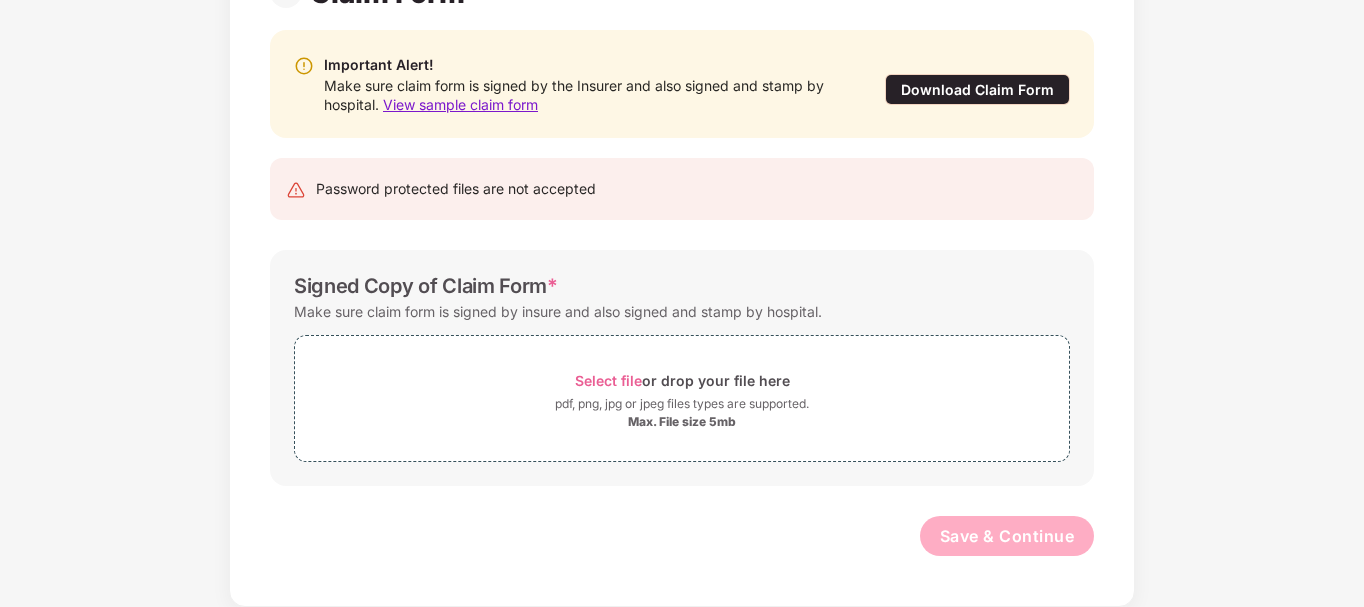 click on "Download Claim Form" at bounding box center [977, 89] 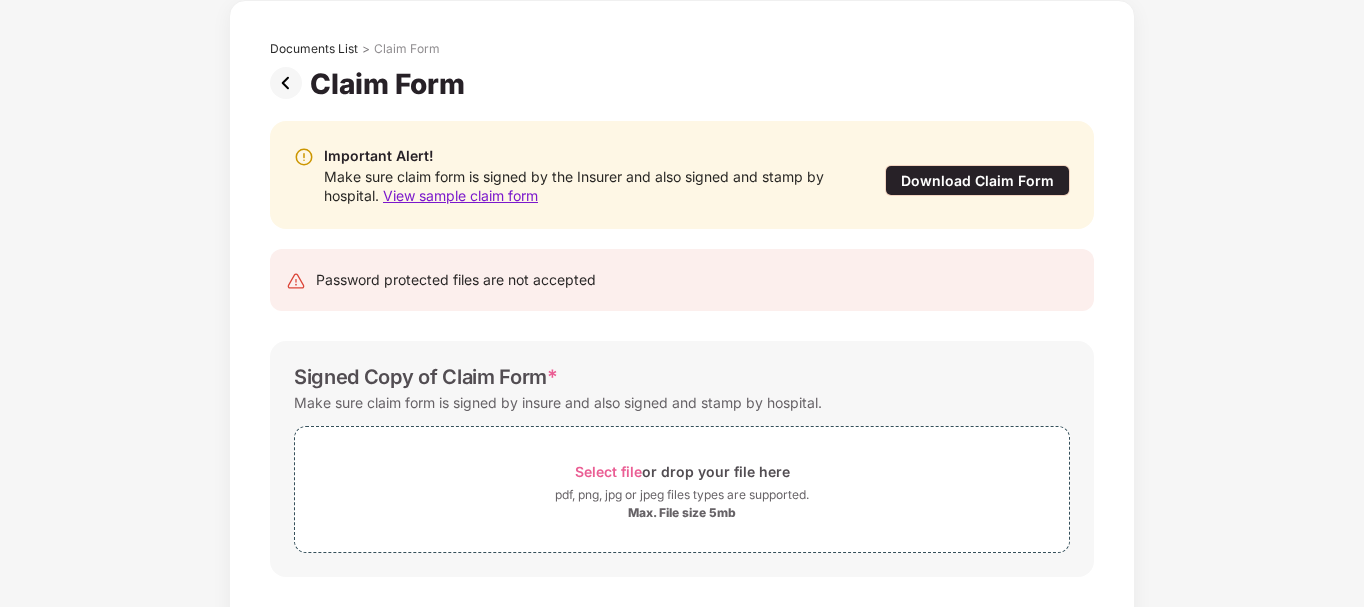 scroll, scrollTop: 0, scrollLeft: 0, axis: both 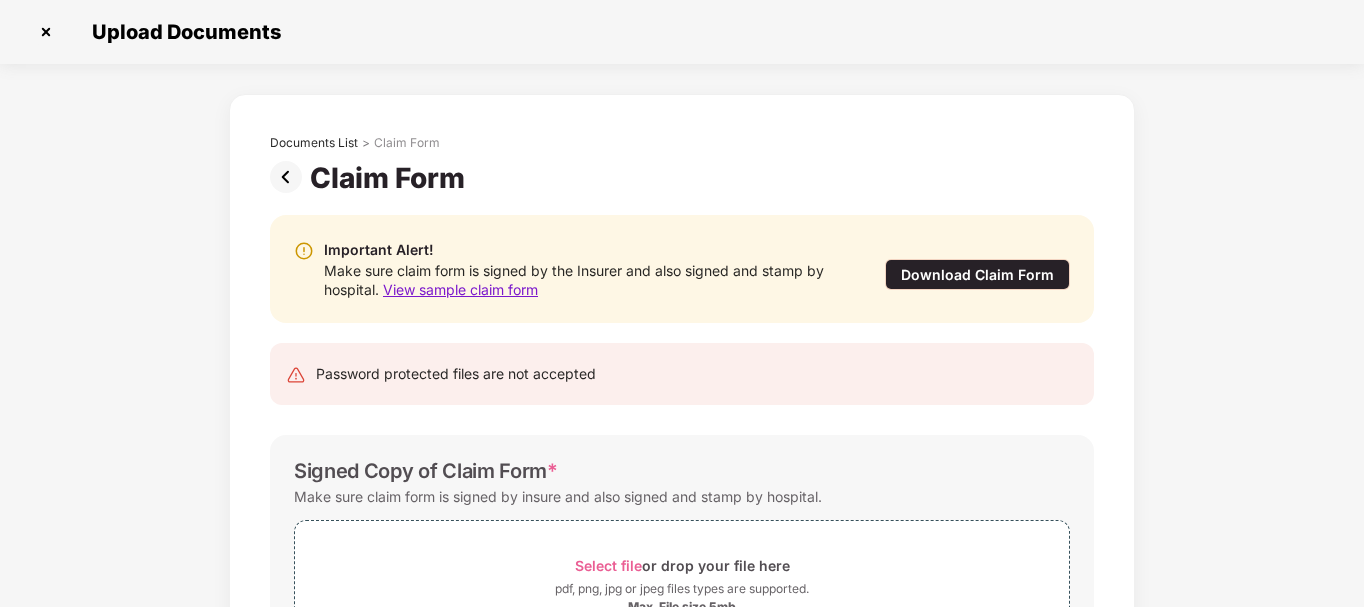 click at bounding box center [290, 177] 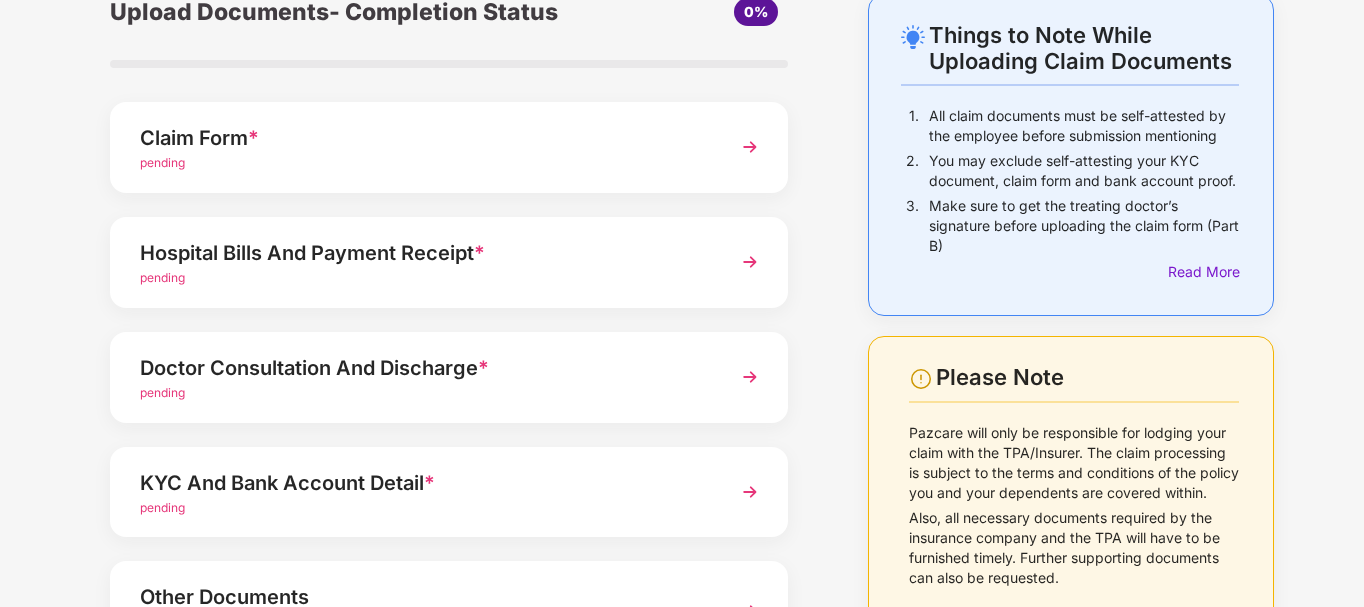 scroll, scrollTop: 277, scrollLeft: 0, axis: vertical 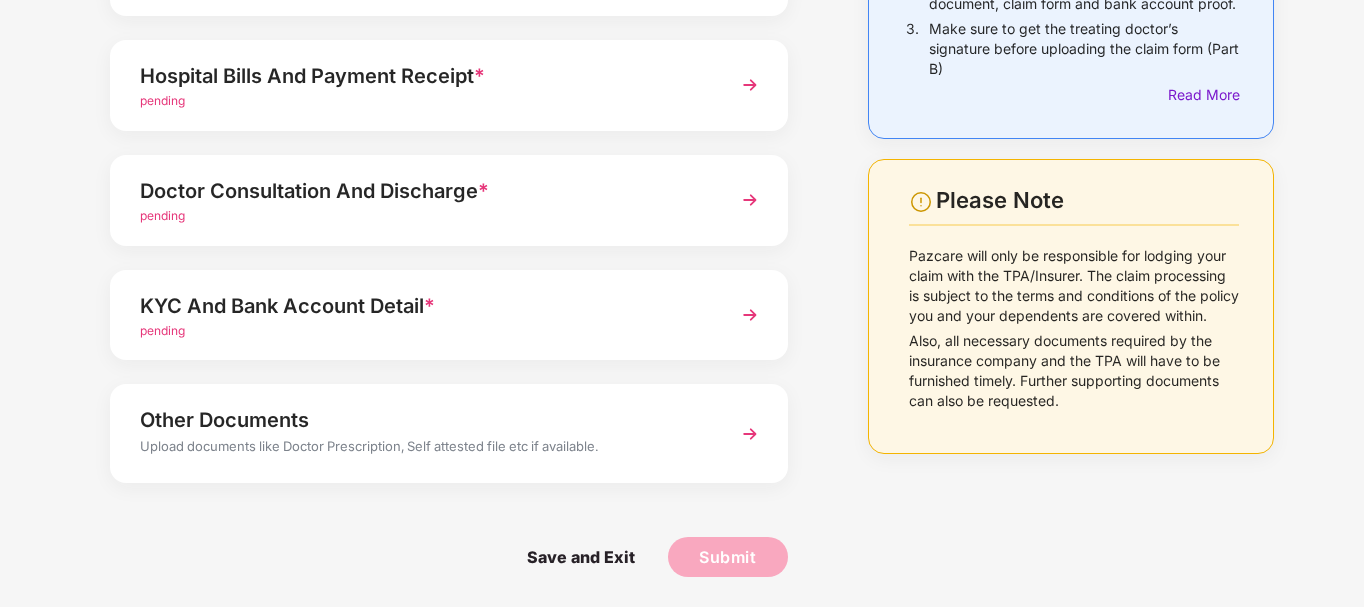 click at bounding box center (750, 434) 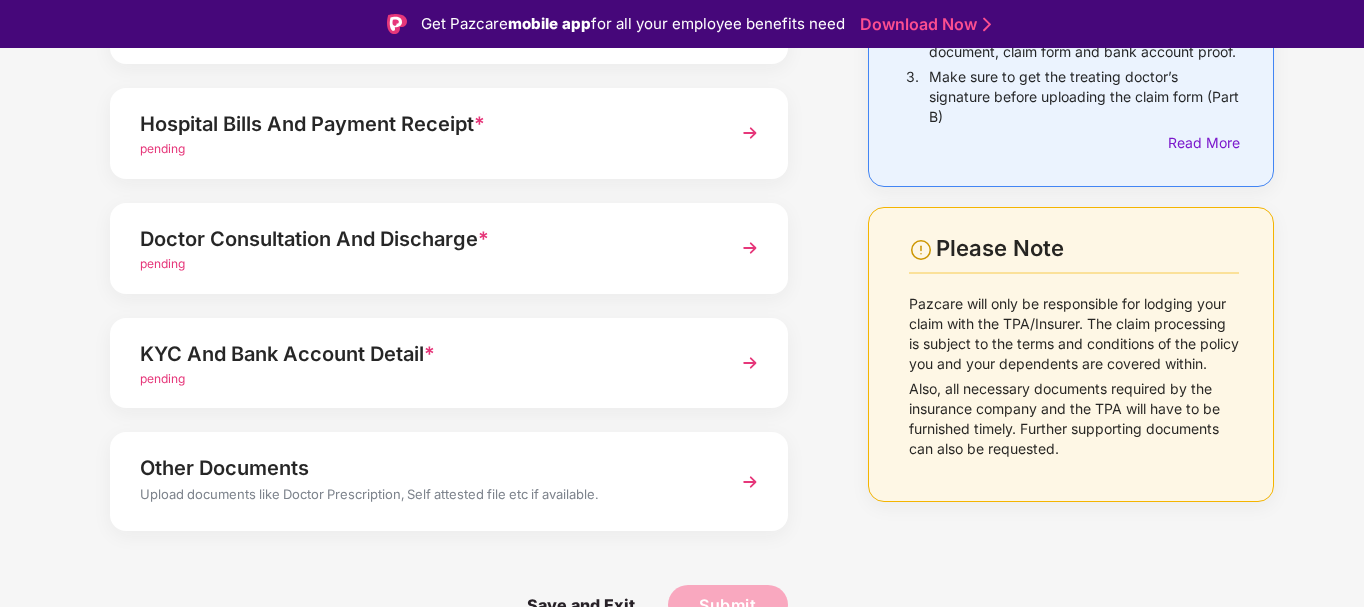 scroll, scrollTop: 57, scrollLeft: 0, axis: vertical 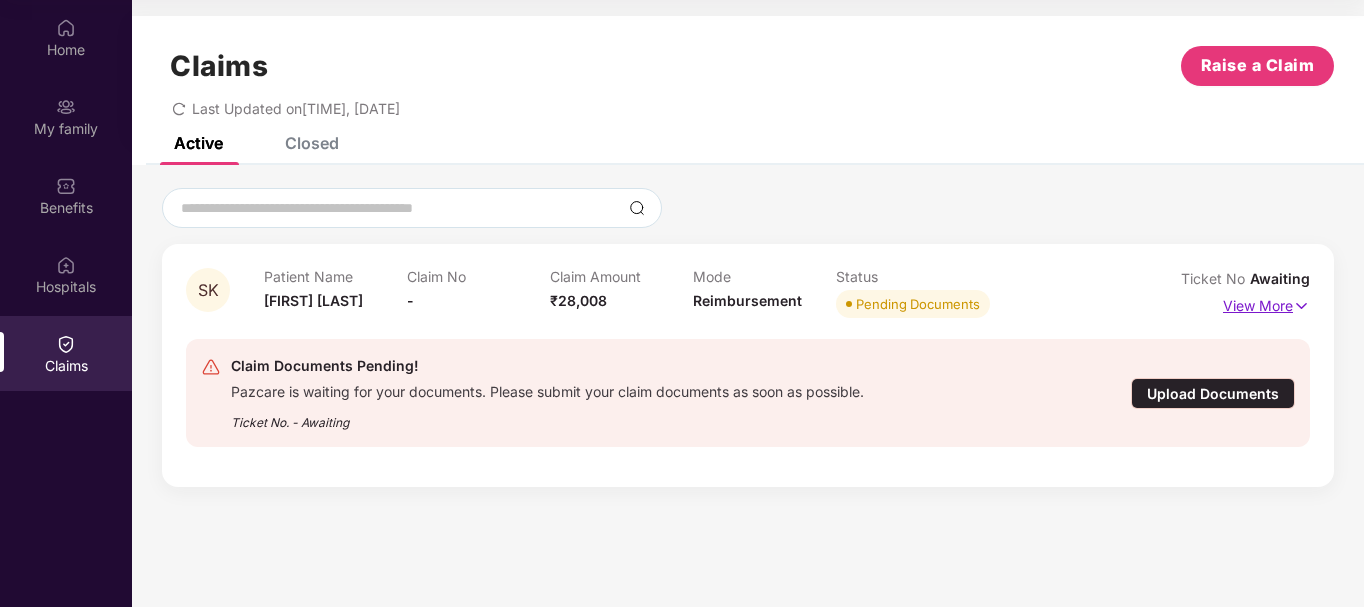 click on "View More" at bounding box center [1266, 303] 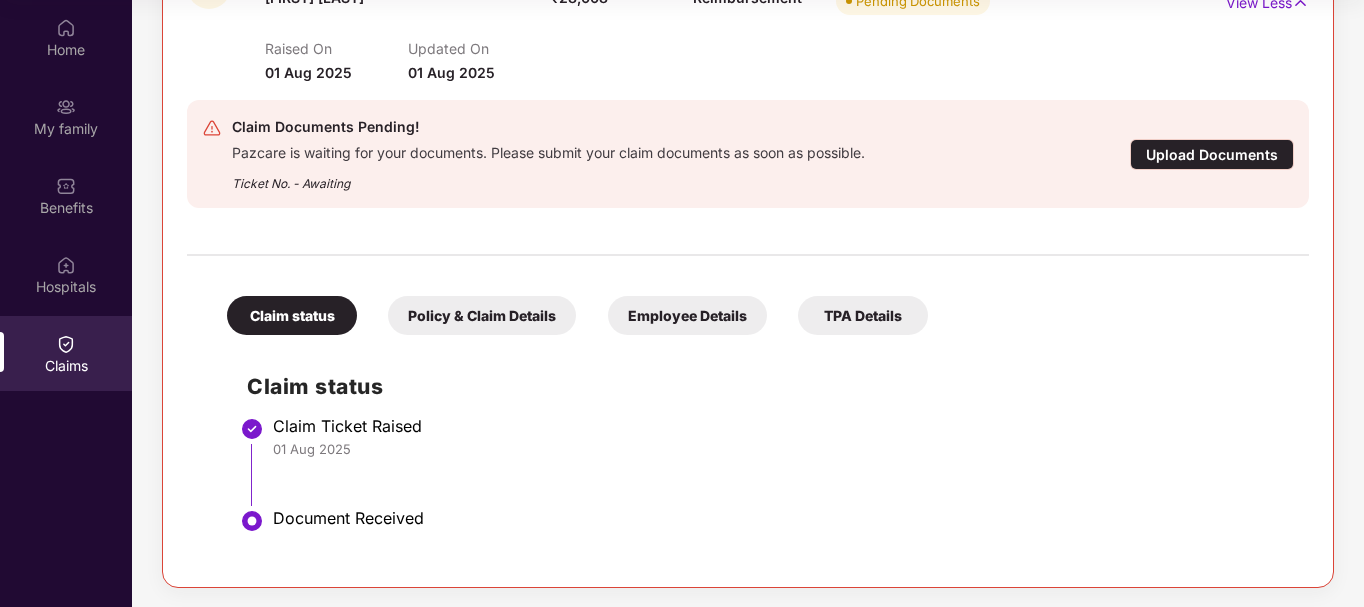 scroll, scrollTop: 305, scrollLeft: 0, axis: vertical 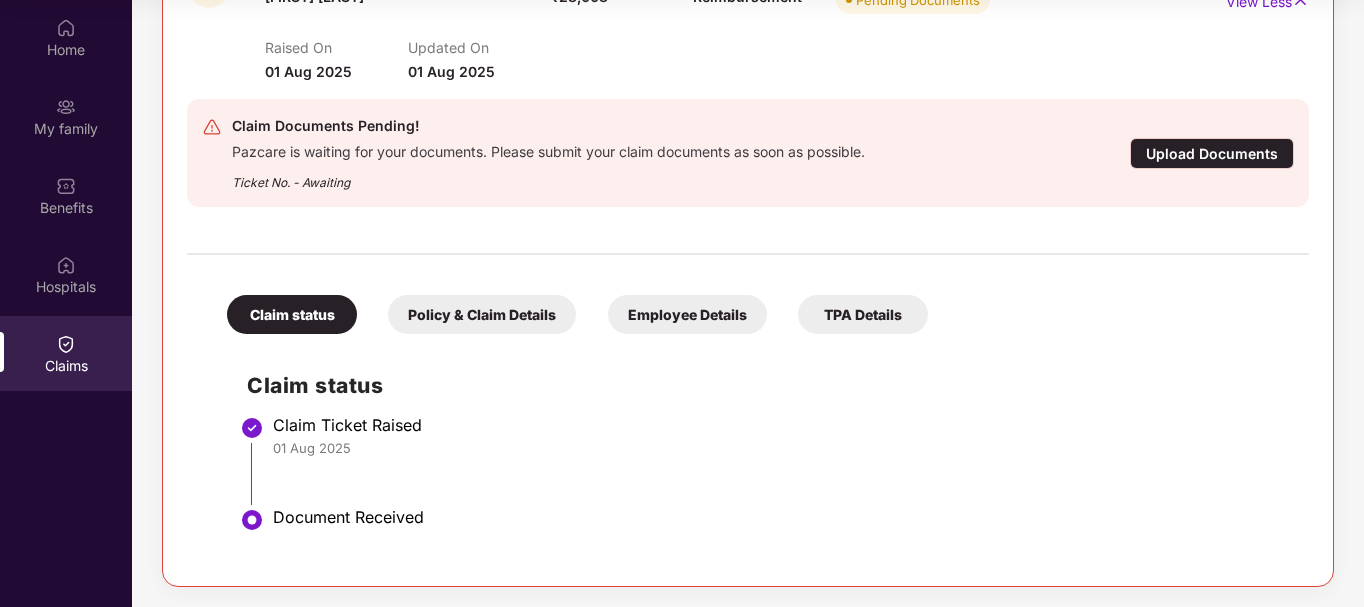 click at bounding box center (252, 520) 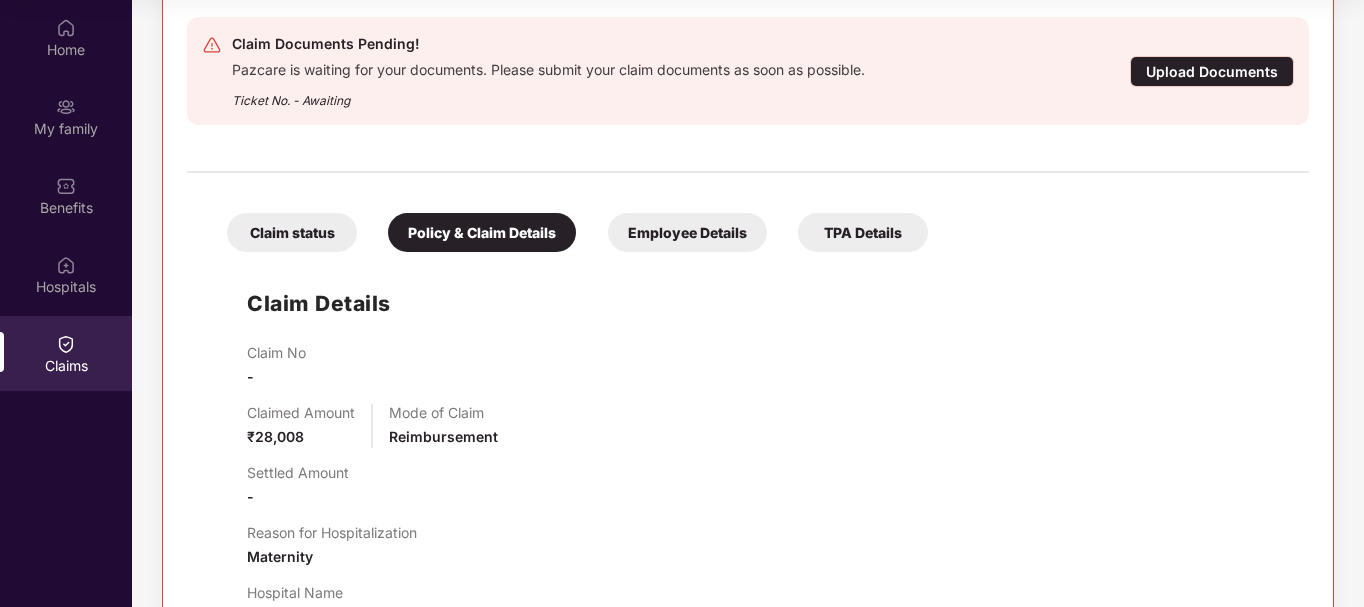 scroll, scrollTop: 264, scrollLeft: 0, axis: vertical 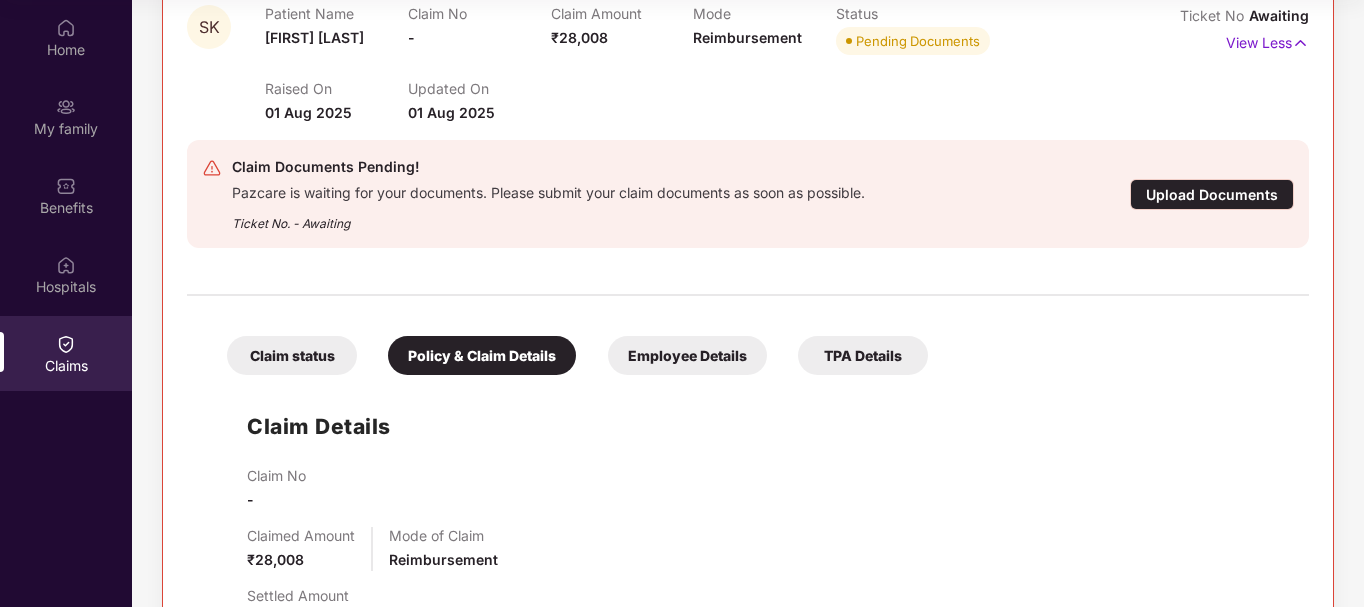 click on "Employee Details" at bounding box center (687, 355) 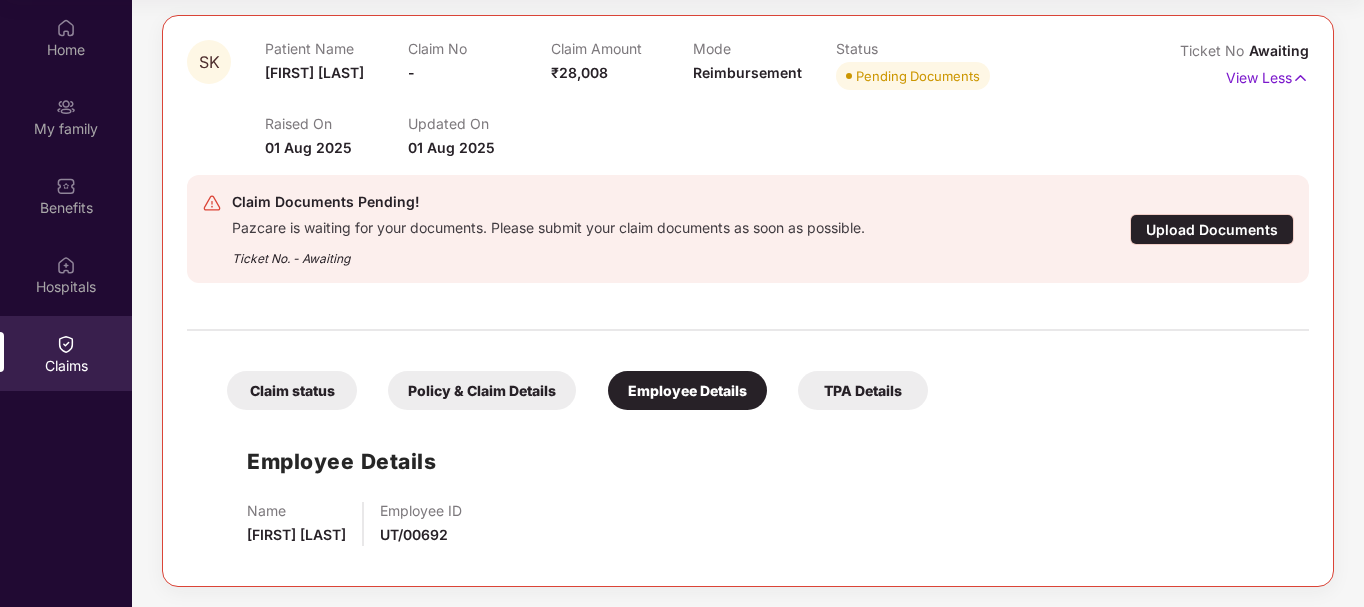 click on "TPA Details" at bounding box center [863, 390] 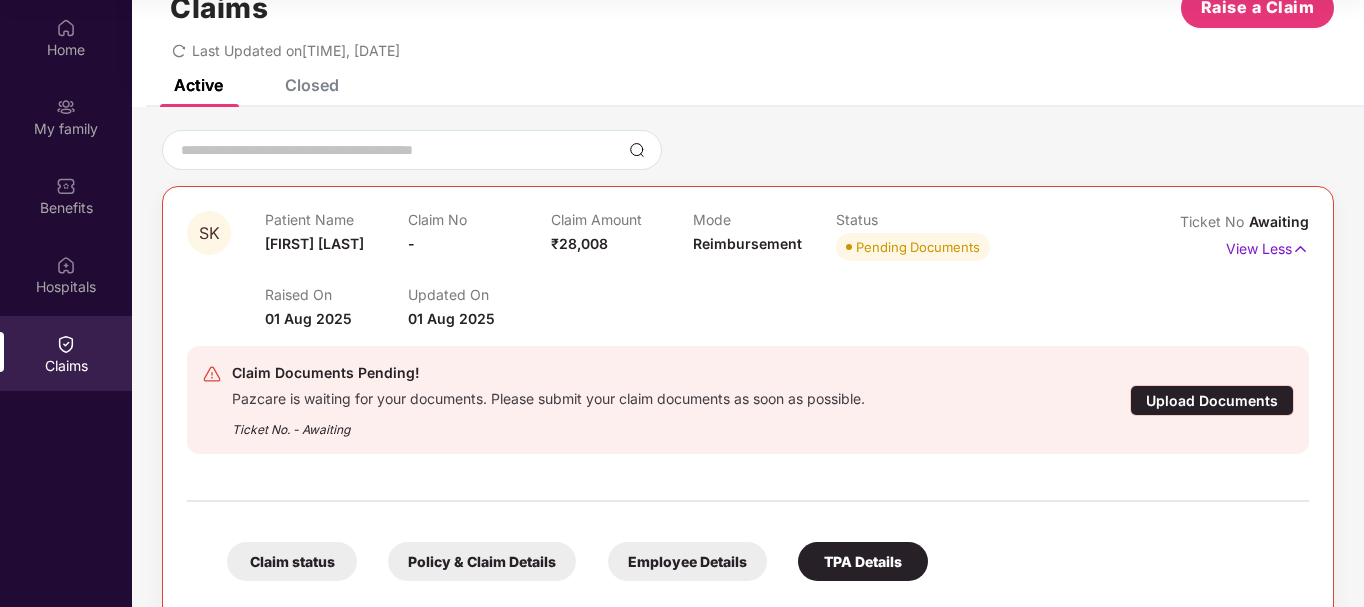 scroll, scrollTop: 0, scrollLeft: 0, axis: both 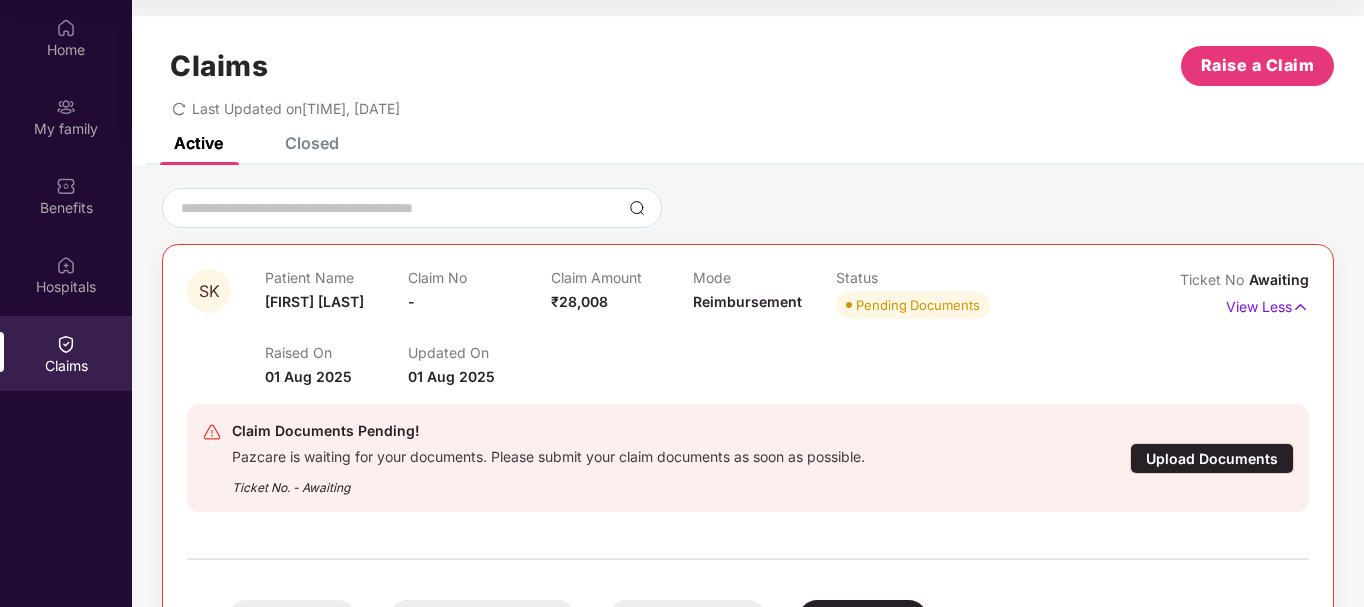 click on "Closed" at bounding box center [312, 143] 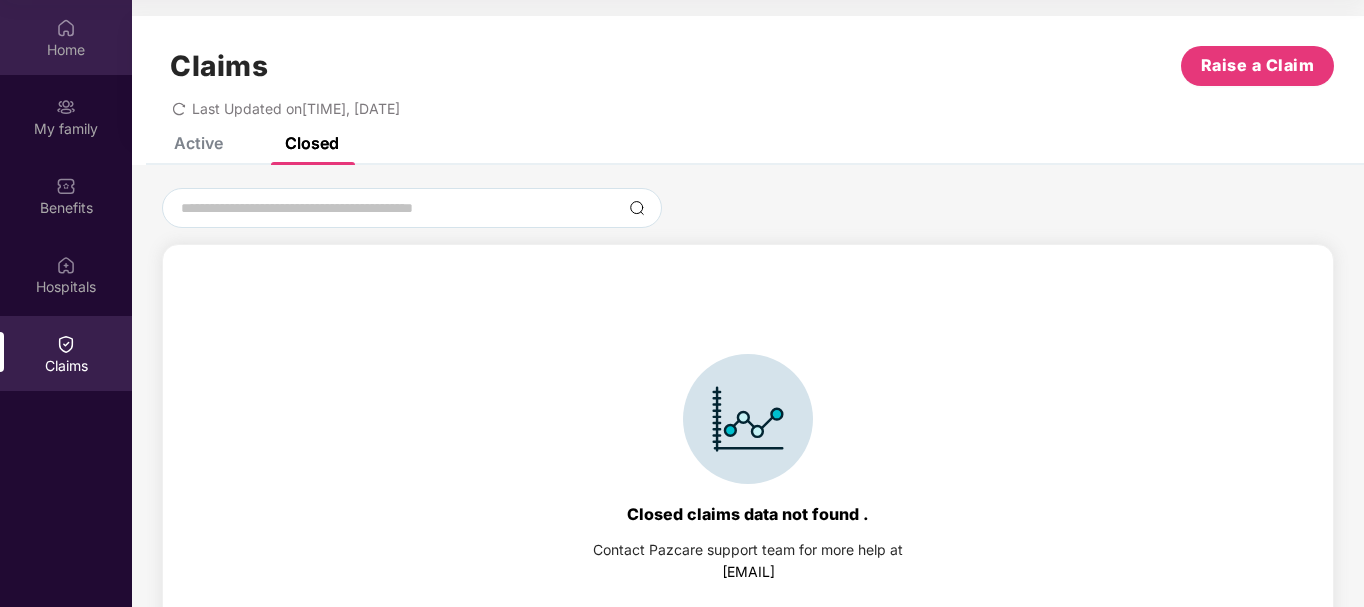 click on "Home" at bounding box center [66, 37] 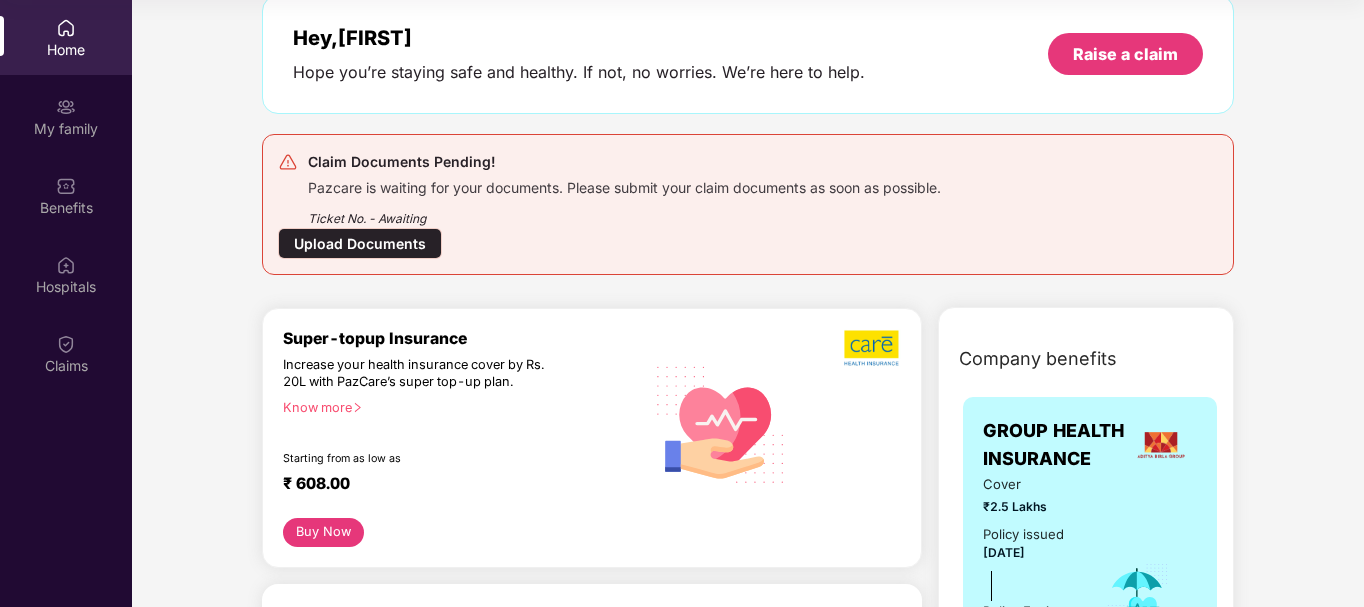 scroll, scrollTop: 300, scrollLeft: 0, axis: vertical 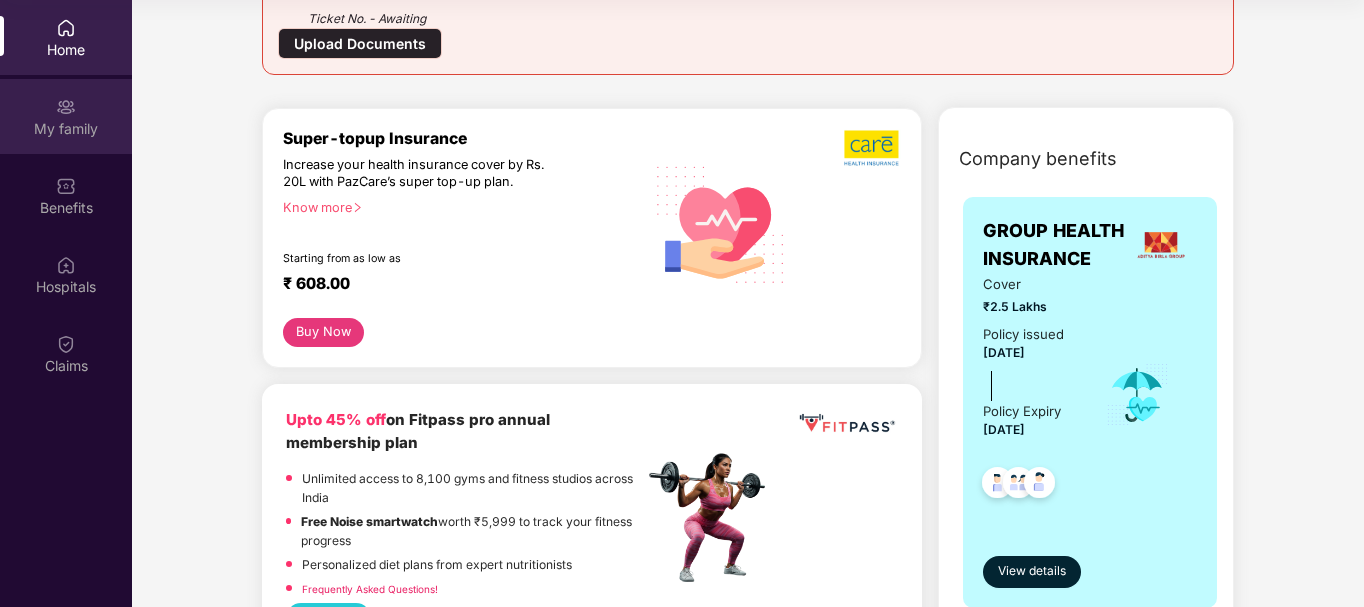 click at bounding box center [66, 107] 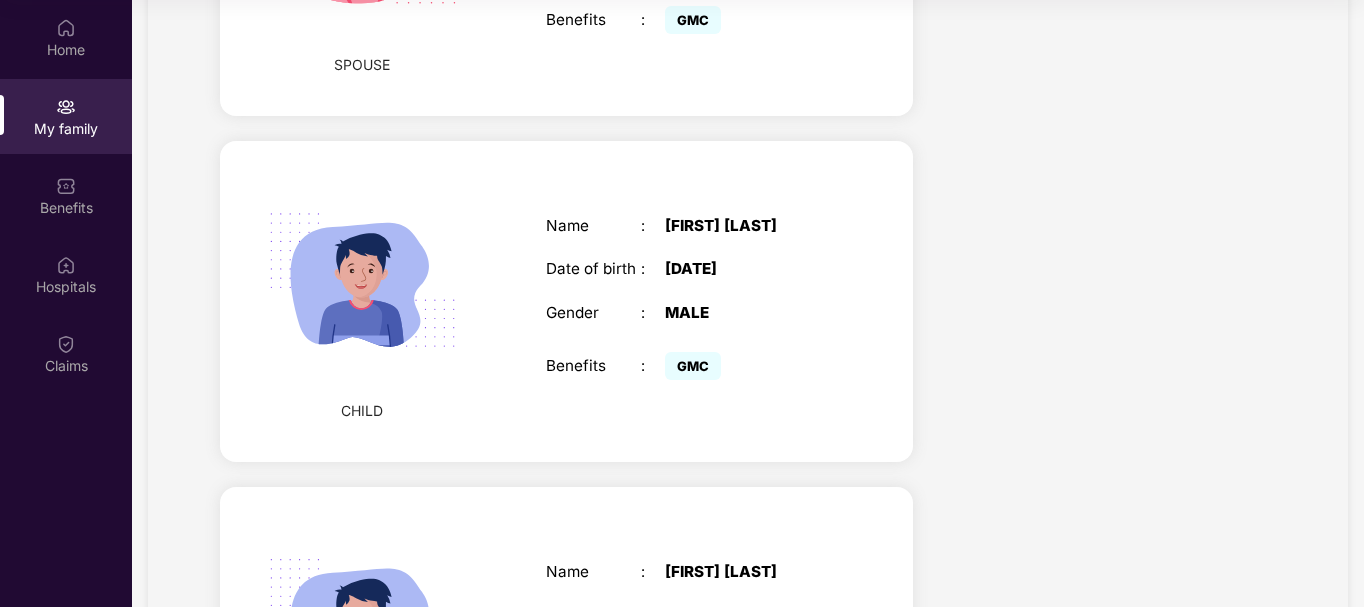 scroll, scrollTop: 1079, scrollLeft: 0, axis: vertical 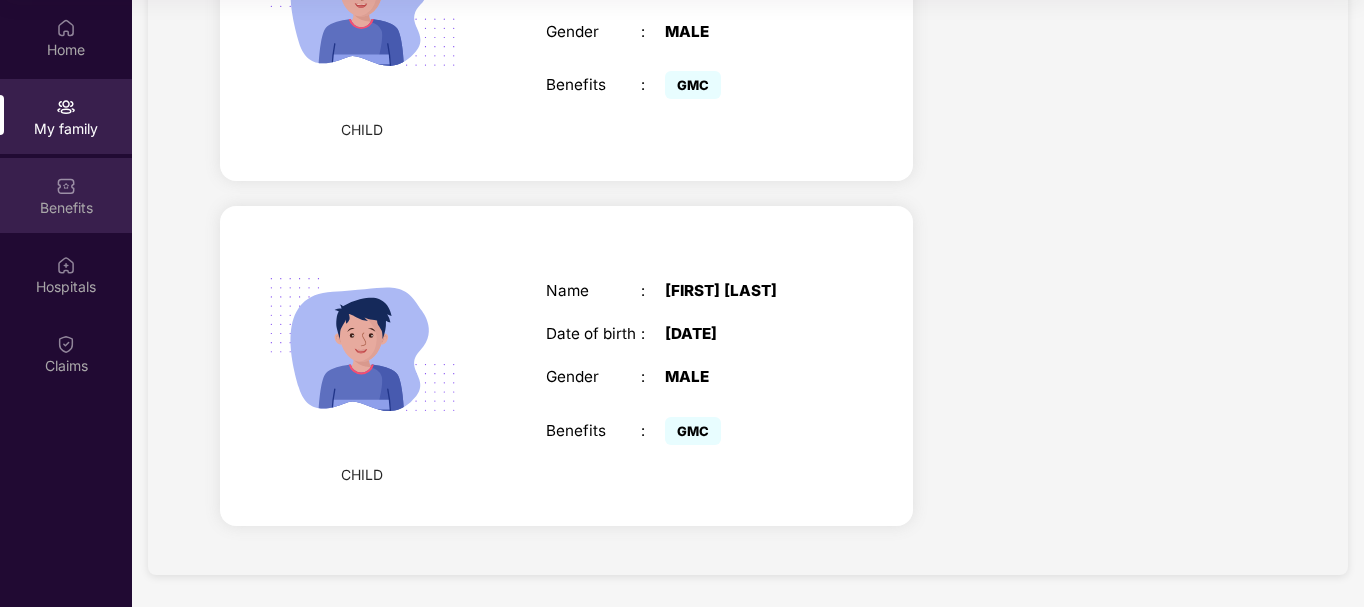 click on "Benefits" at bounding box center [66, 195] 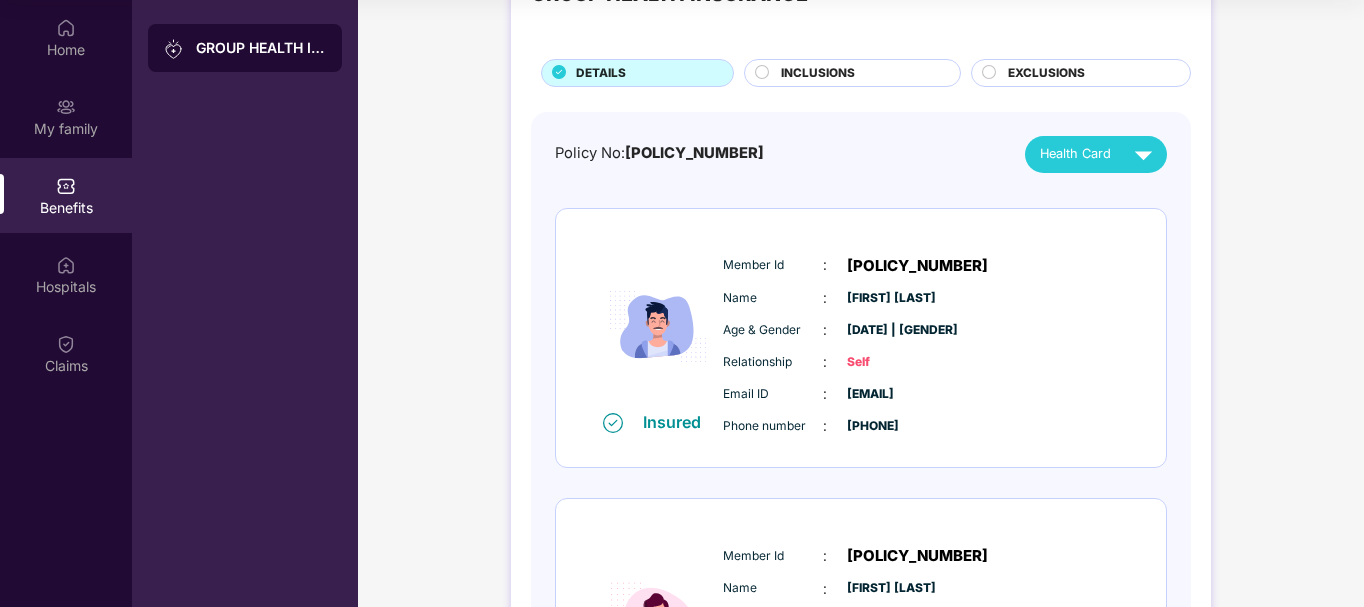 scroll, scrollTop: 64, scrollLeft: 0, axis: vertical 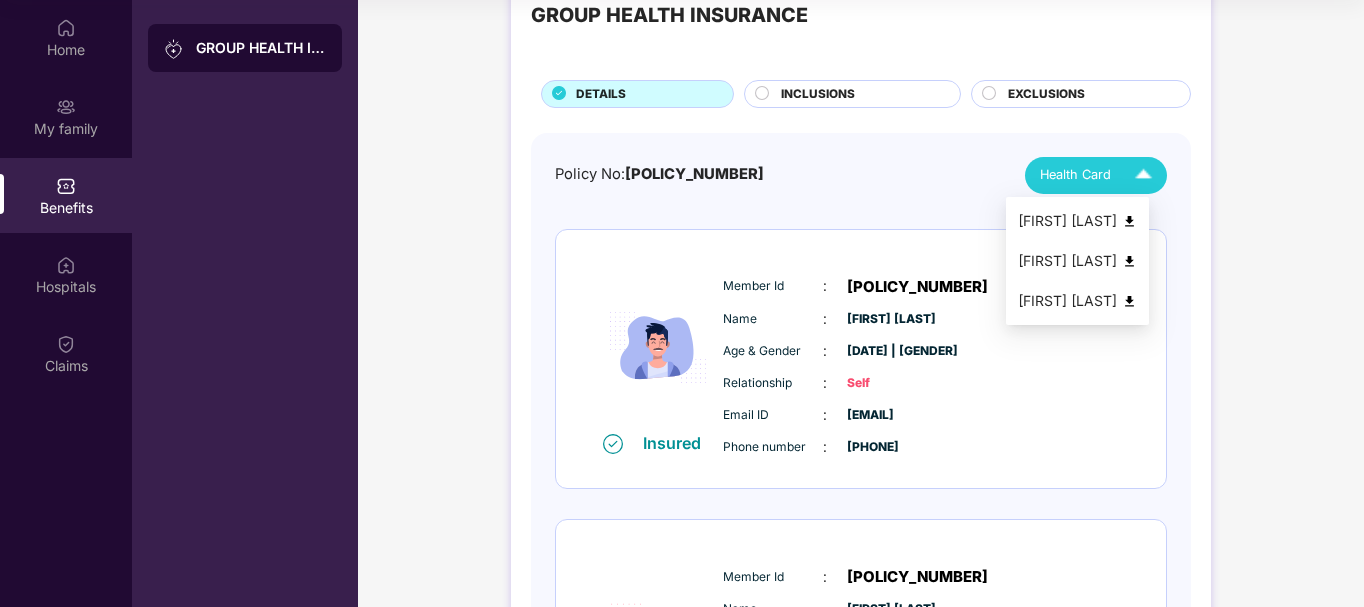click at bounding box center [1143, 175] 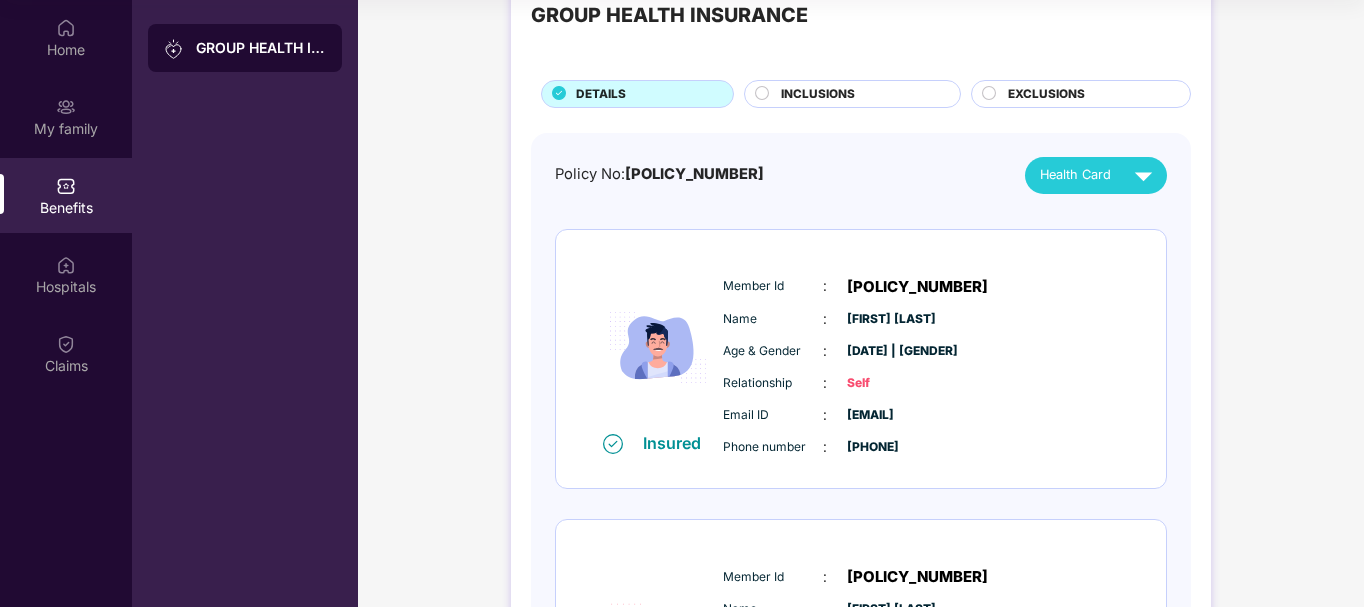 click on "Policy No:  2-81-25-00000774-000 Health Card" at bounding box center [861, 175] 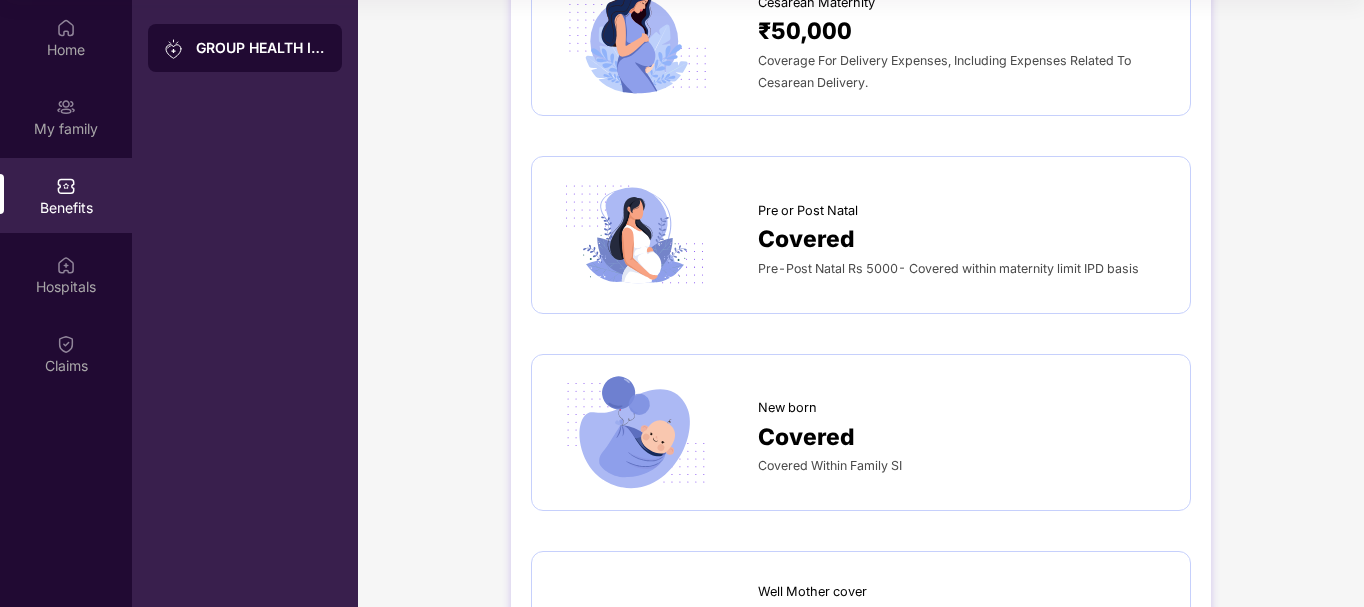 scroll, scrollTop: 2464, scrollLeft: 0, axis: vertical 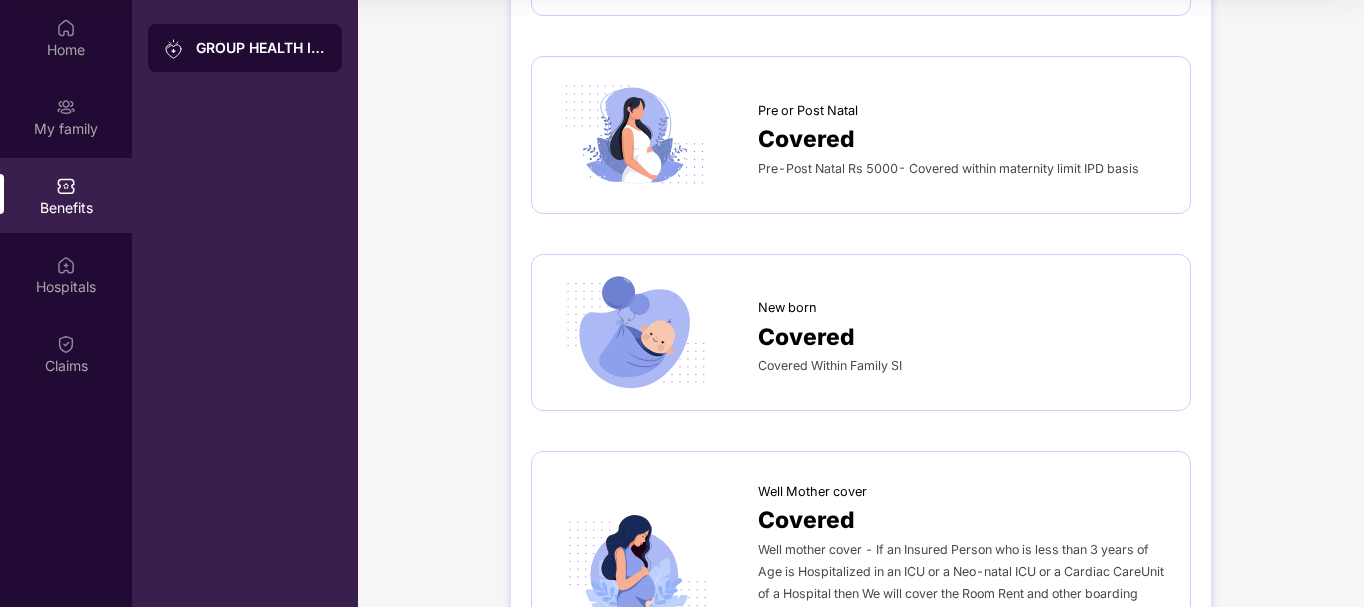 click on "Covered Within Family SI" at bounding box center [830, 365] 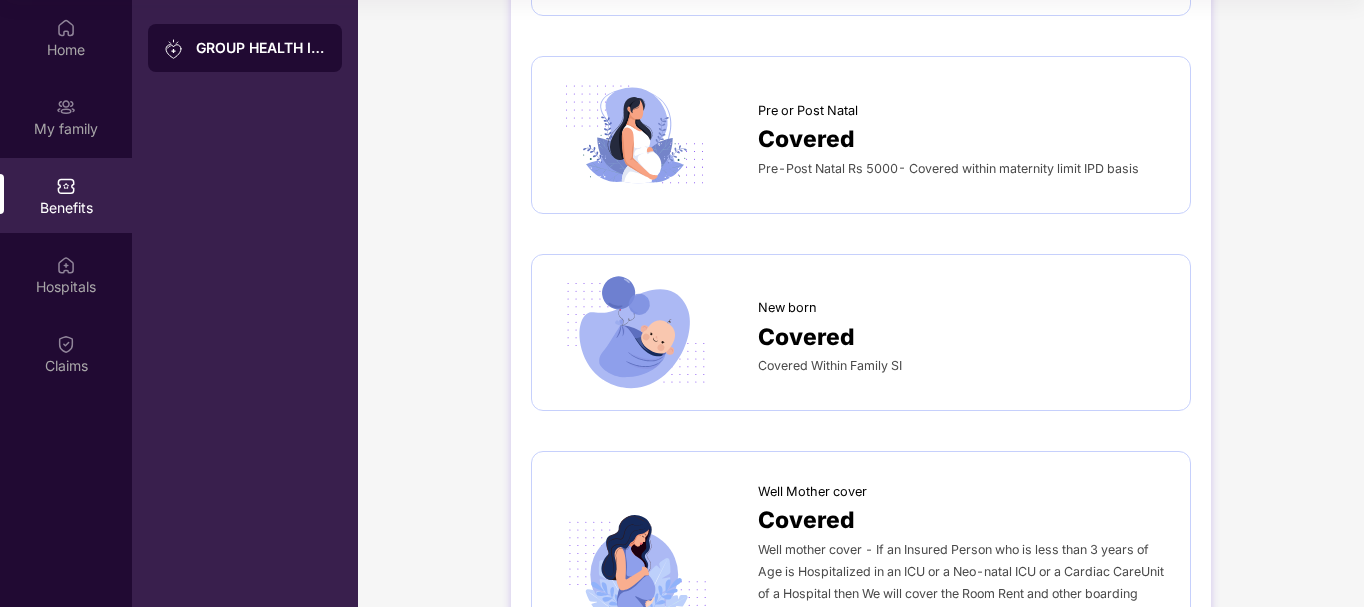 click on "Covered" at bounding box center [806, 337] 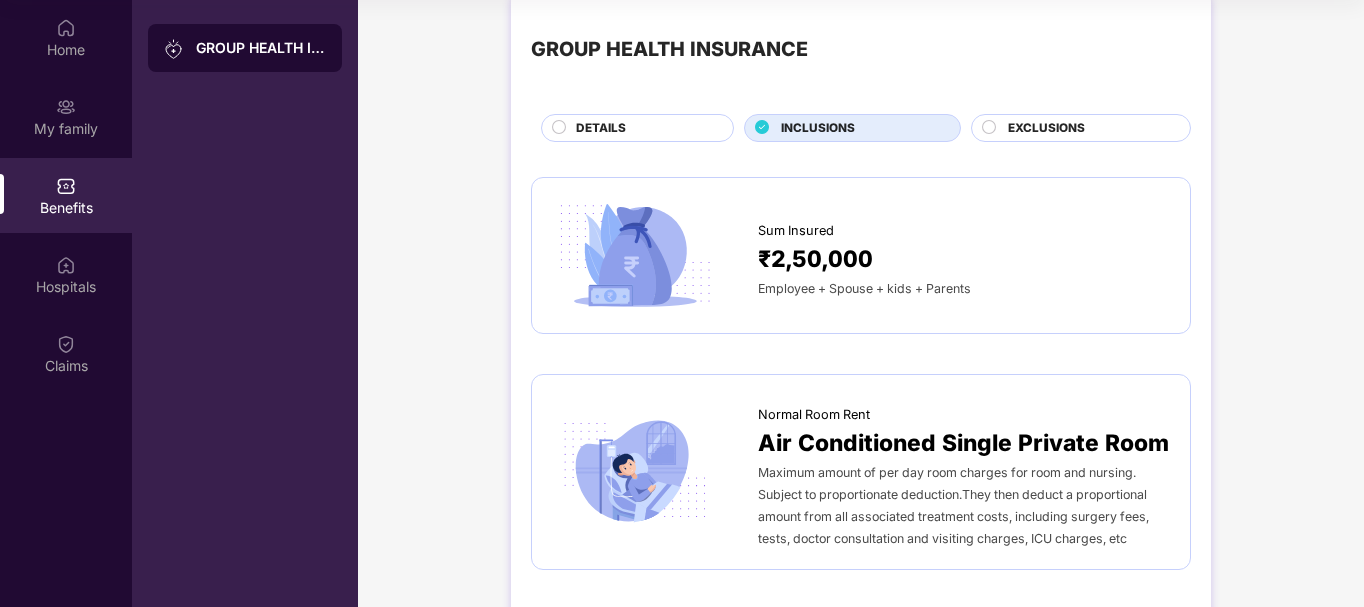 scroll, scrollTop: 0, scrollLeft: 0, axis: both 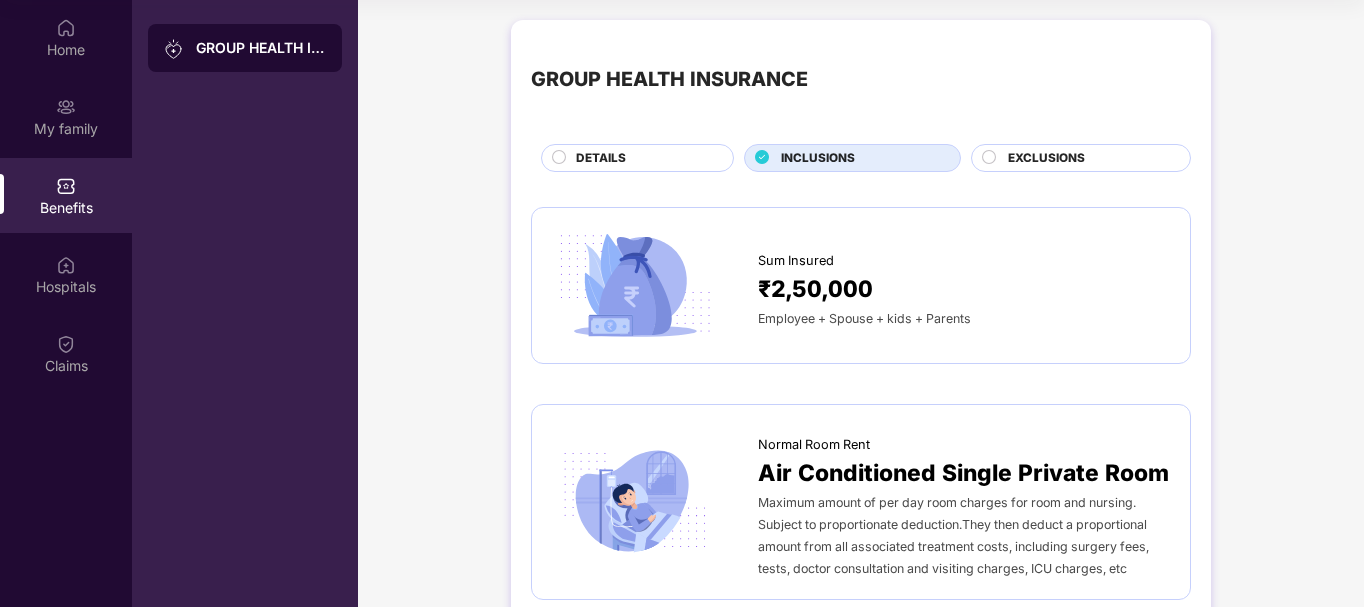 click on "EXCLUSIONS" at bounding box center (1046, 158) 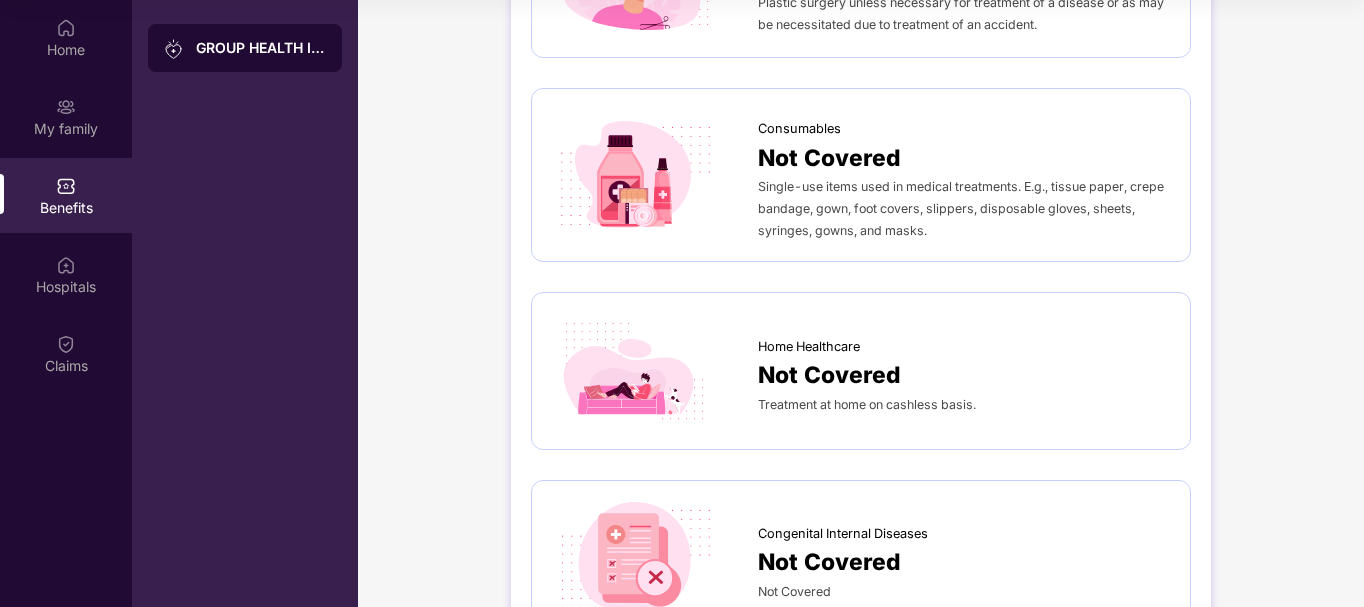 scroll, scrollTop: 1352, scrollLeft: 0, axis: vertical 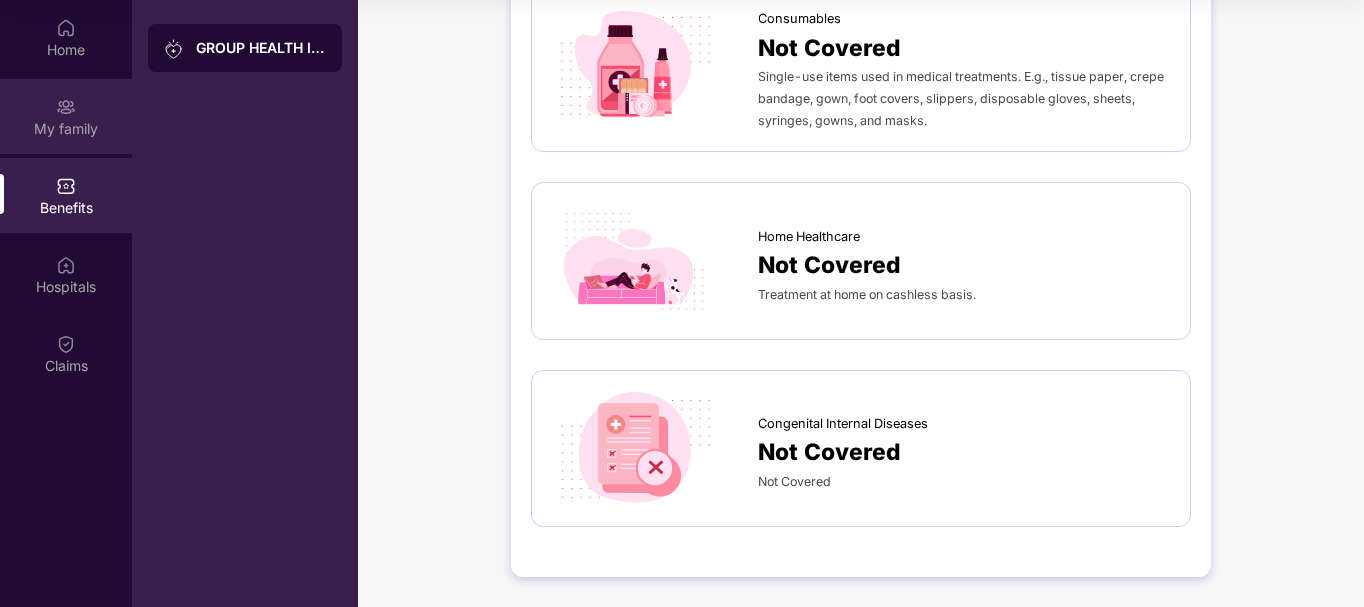 click on "My family" at bounding box center (66, 128) 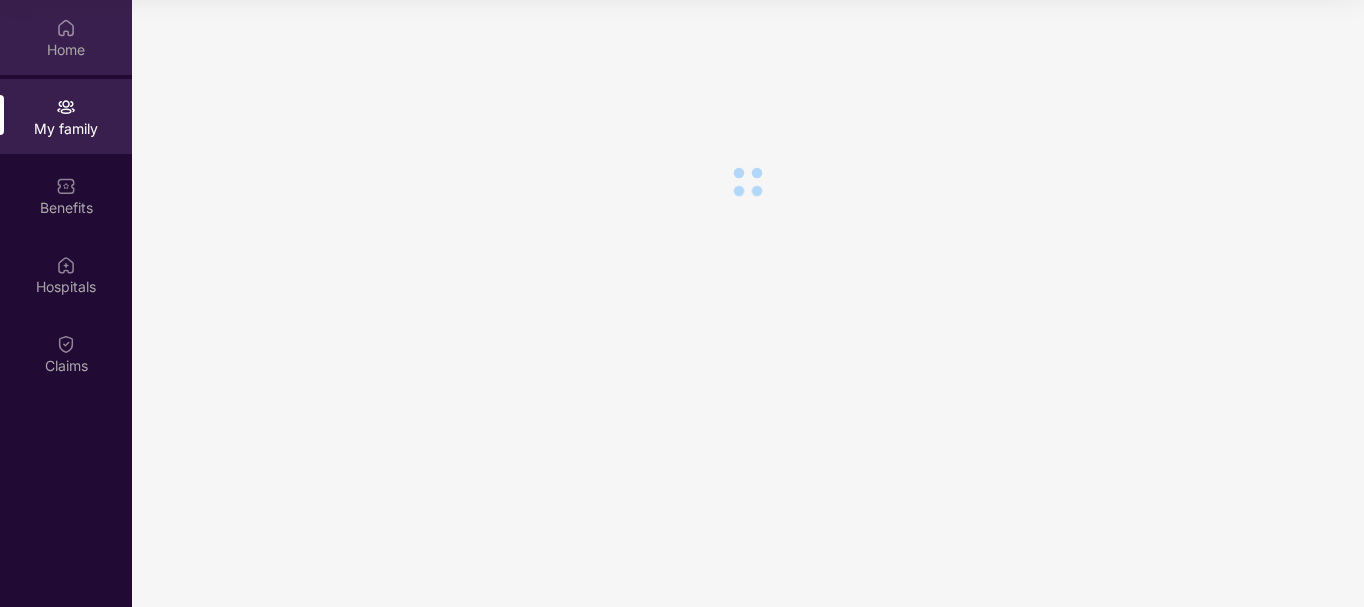 click on "Home" at bounding box center (66, 50) 